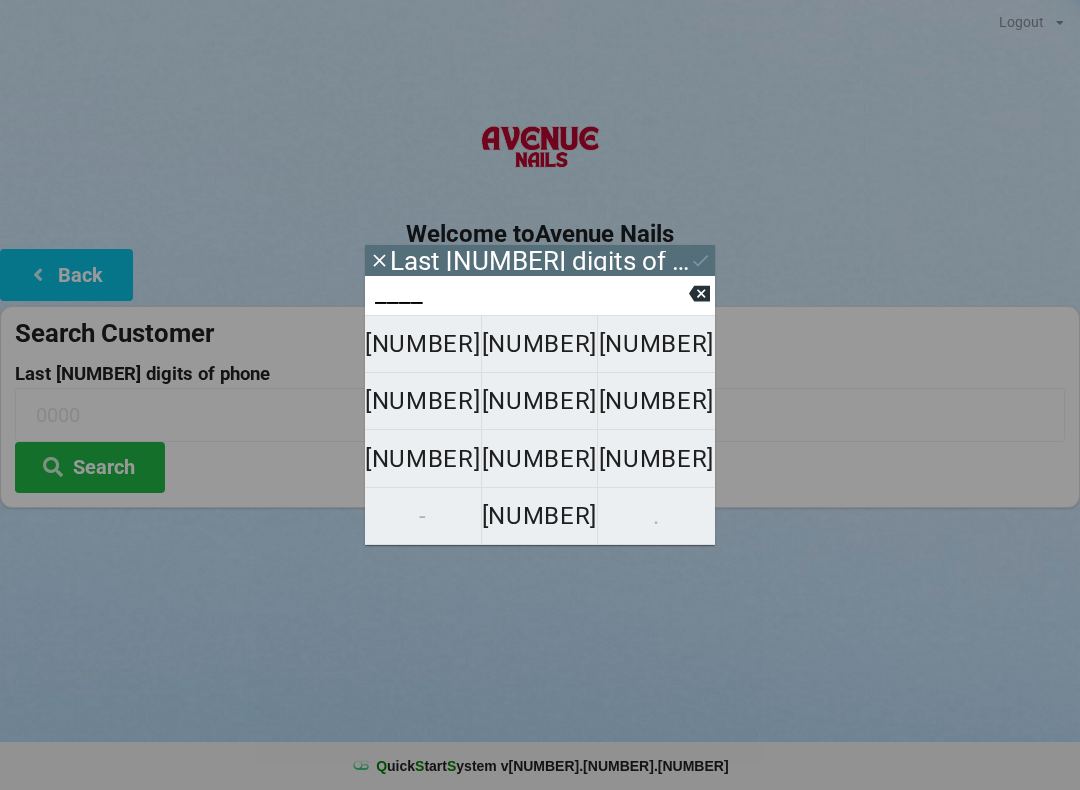 scroll, scrollTop: 0, scrollLeft: 0, axis: both 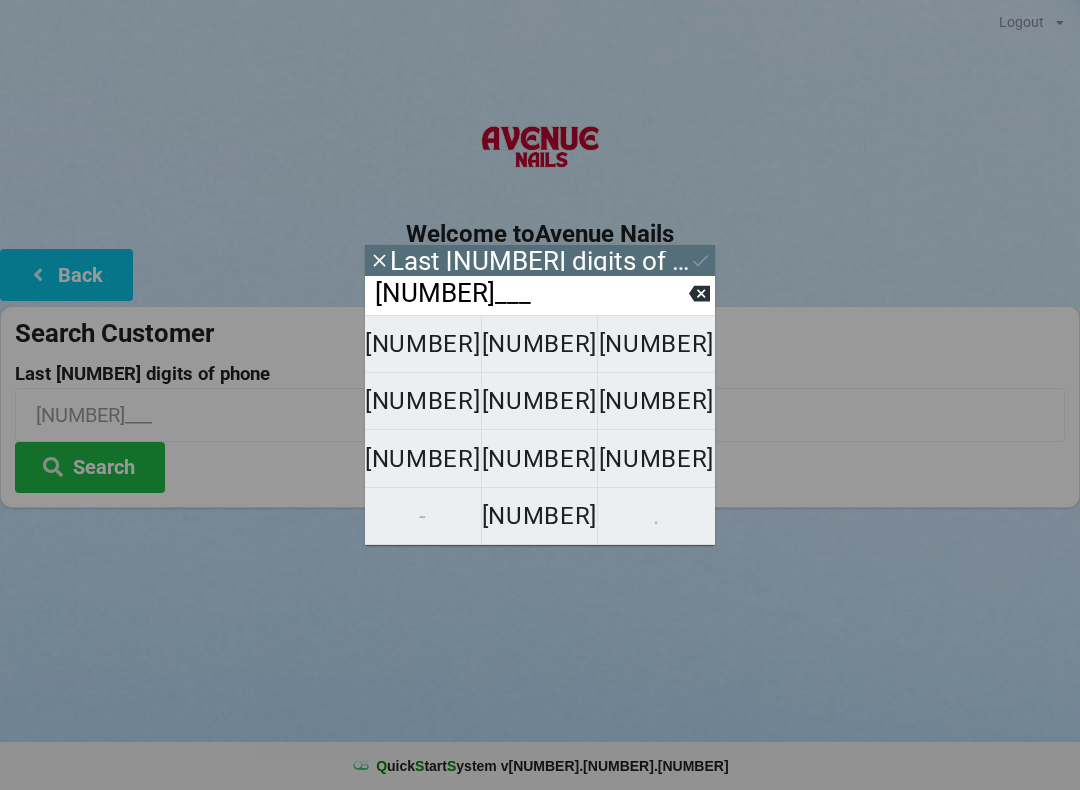 click on "[NUMBER]" at bounding box center (423, 344) 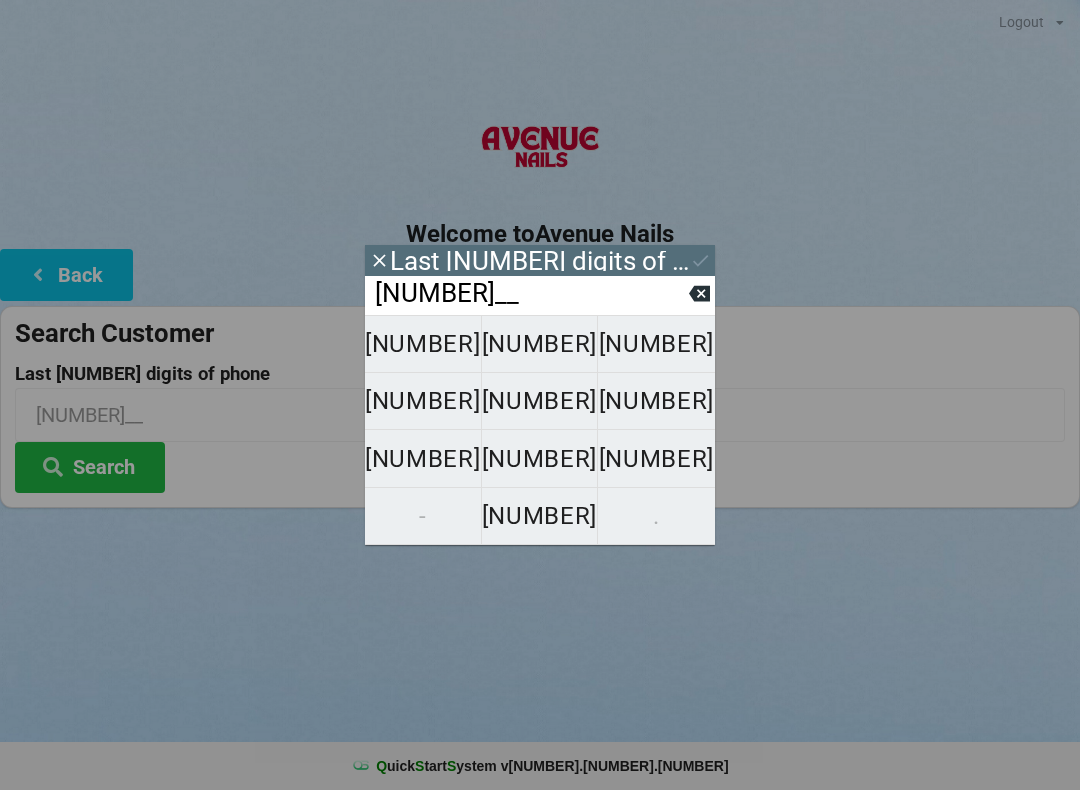 click on "[NUMBER]" at bounding box center [423, 344] 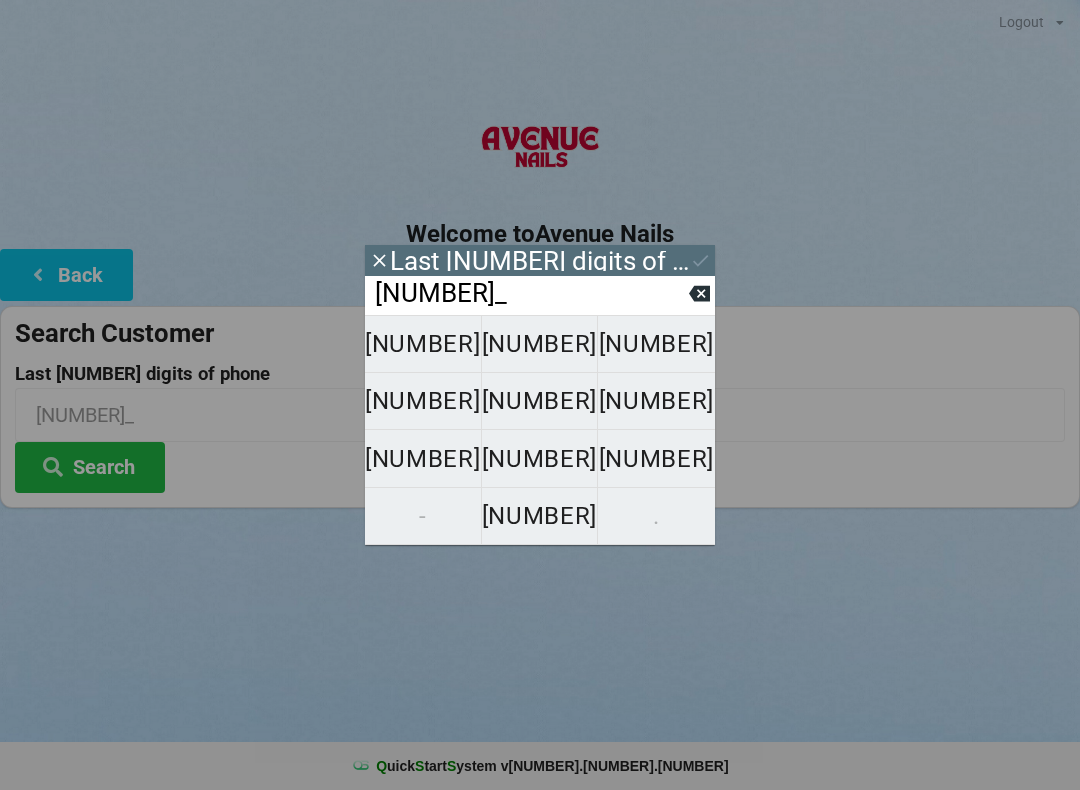 click on "[NUMBER]" at bounding box center [423, 344] 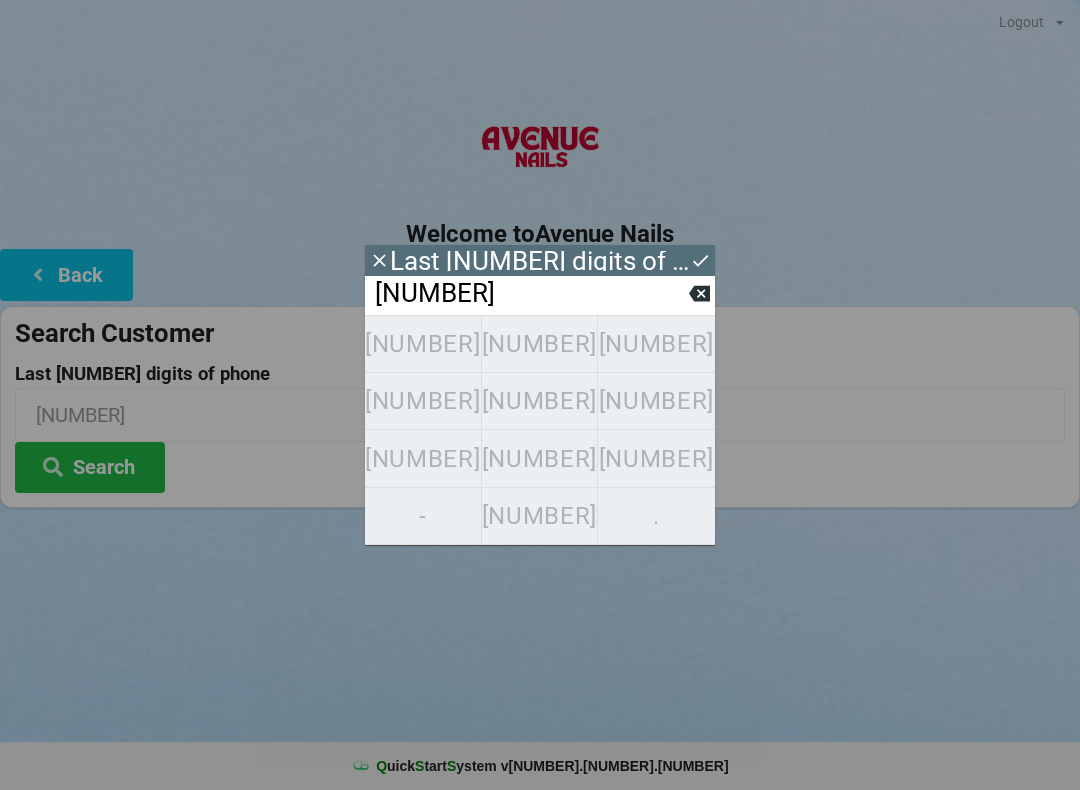 click on "[PHONE]" at bounding box center (540, 430) 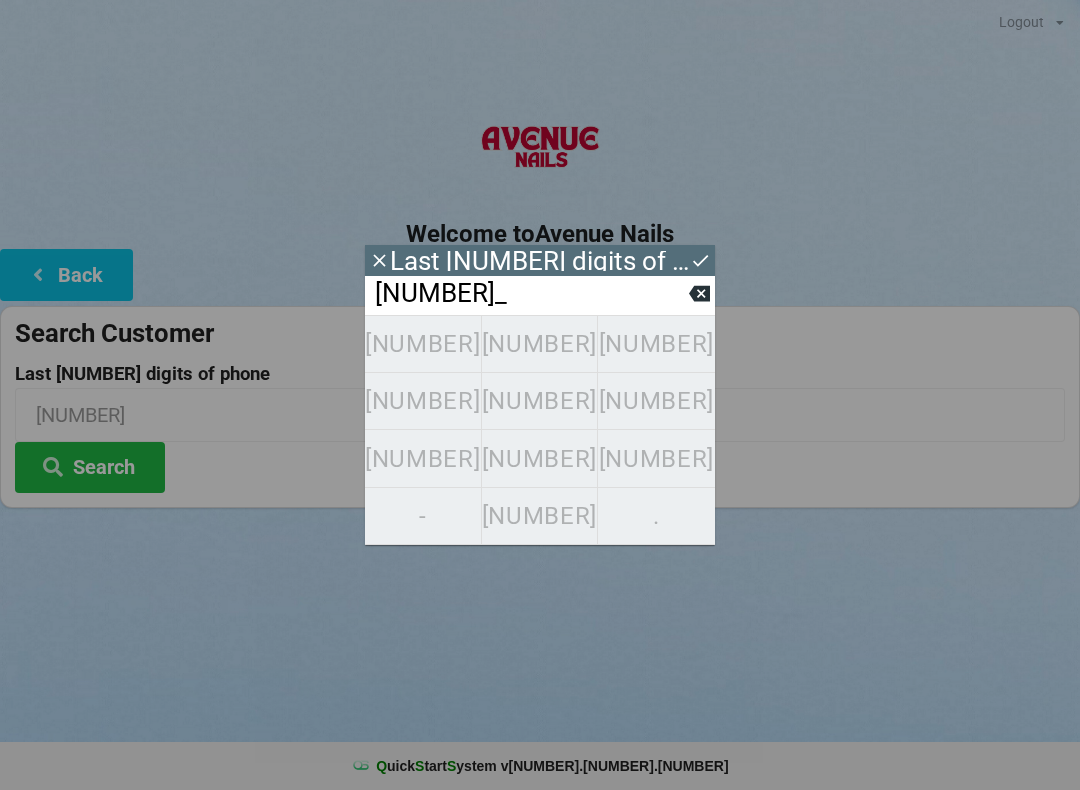 click at bounding box center [699, 293] 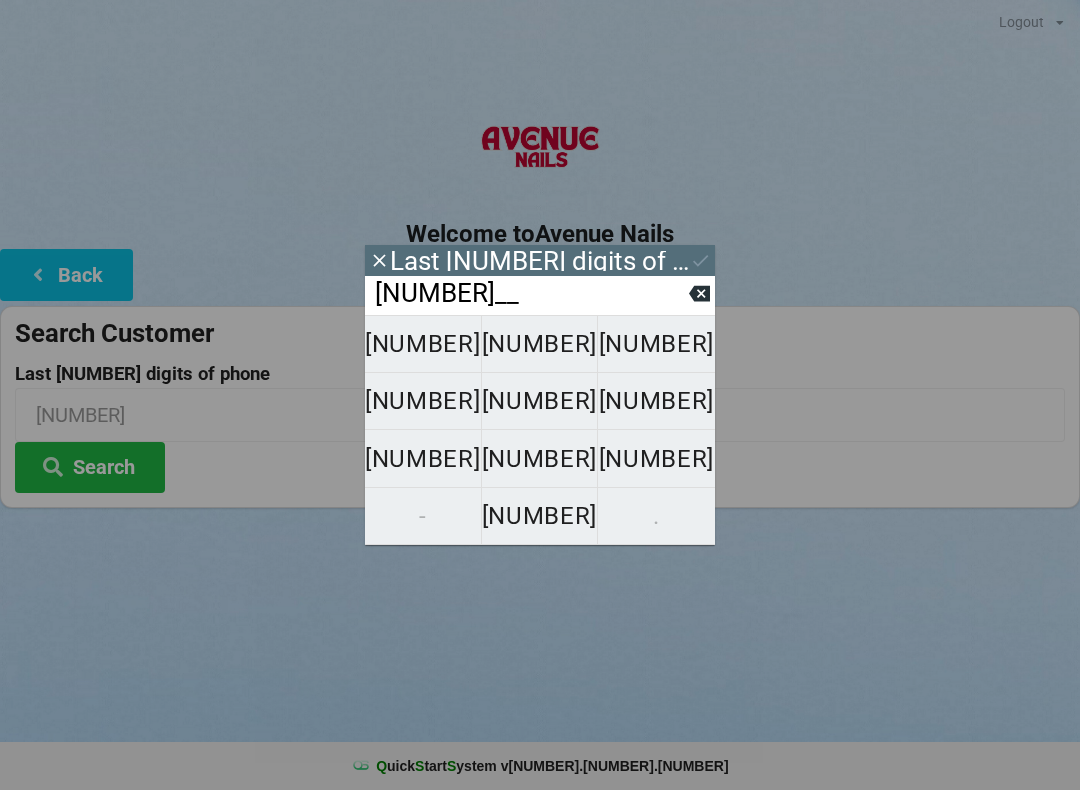 click on "[NUMBER]__" at bounding box center [531, 294] 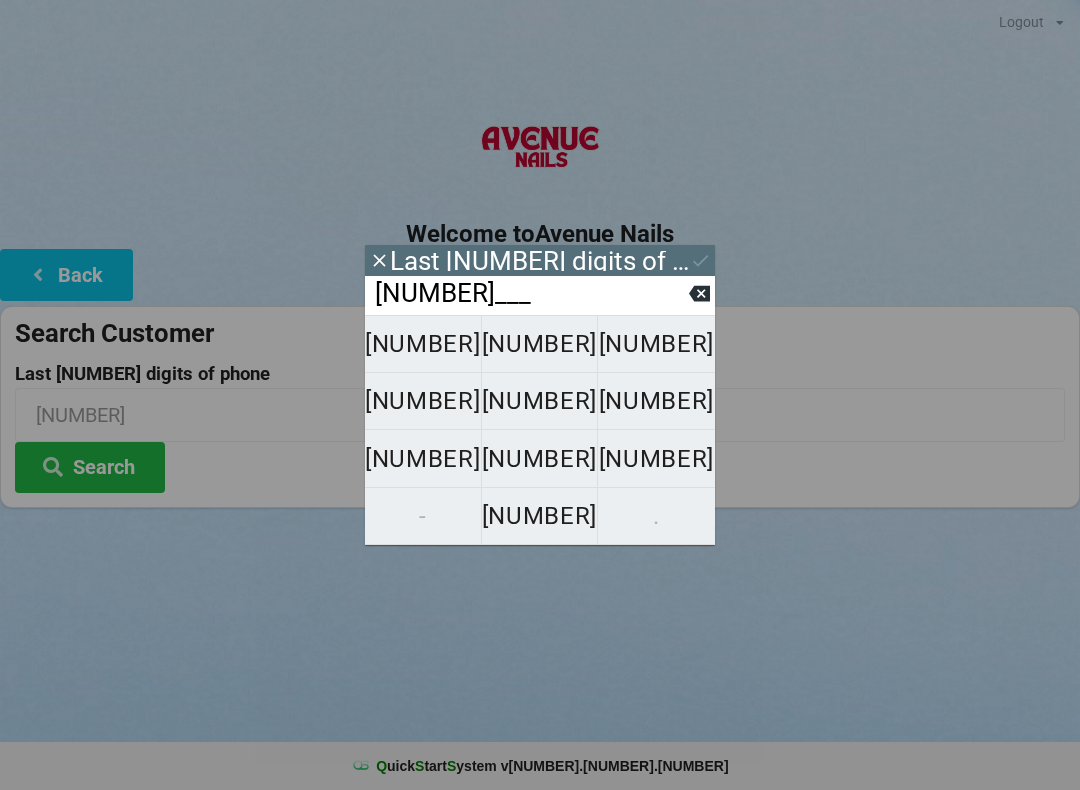 click at bounding box center (699, 294) 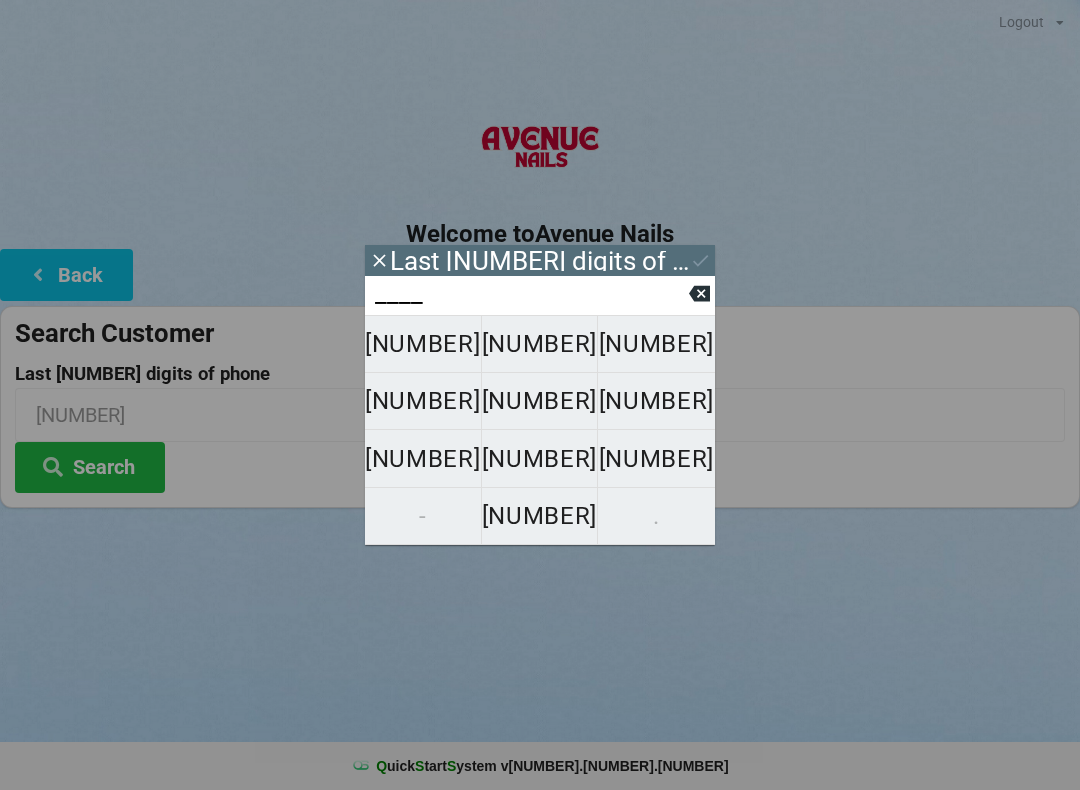 click on "[NUMBER]" at bounding box center [423, 344] 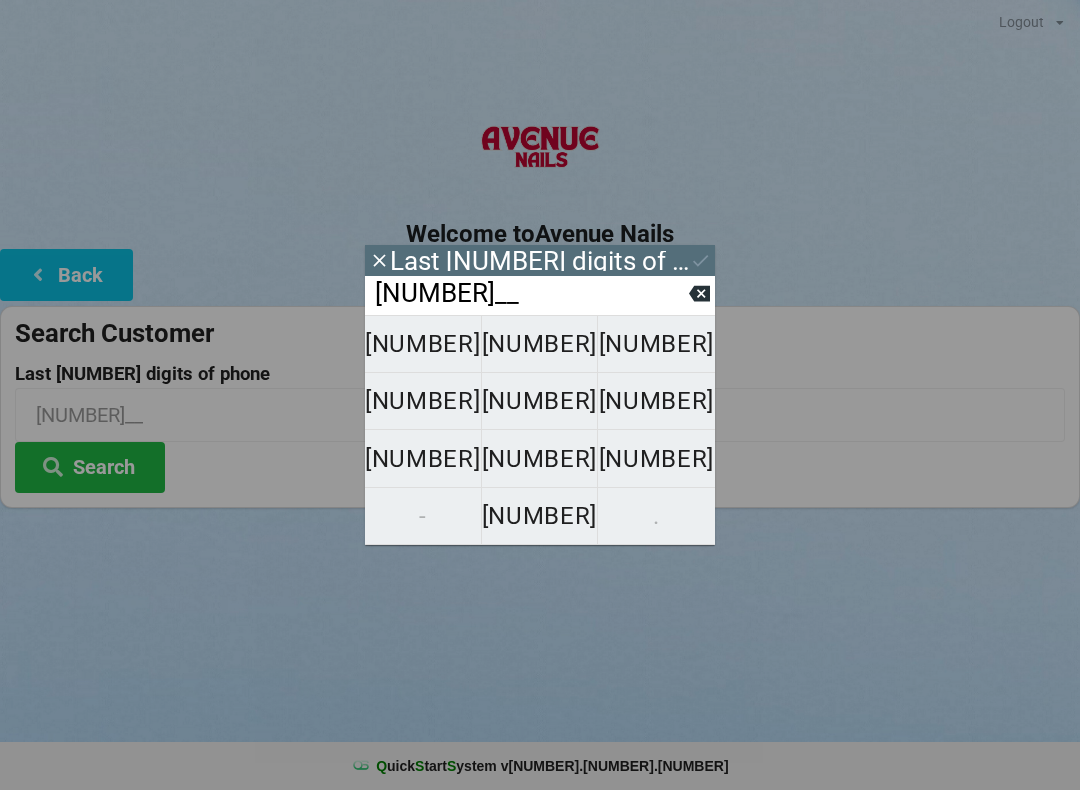 click on "[NUMBER]" at bounding box center (423, 344) 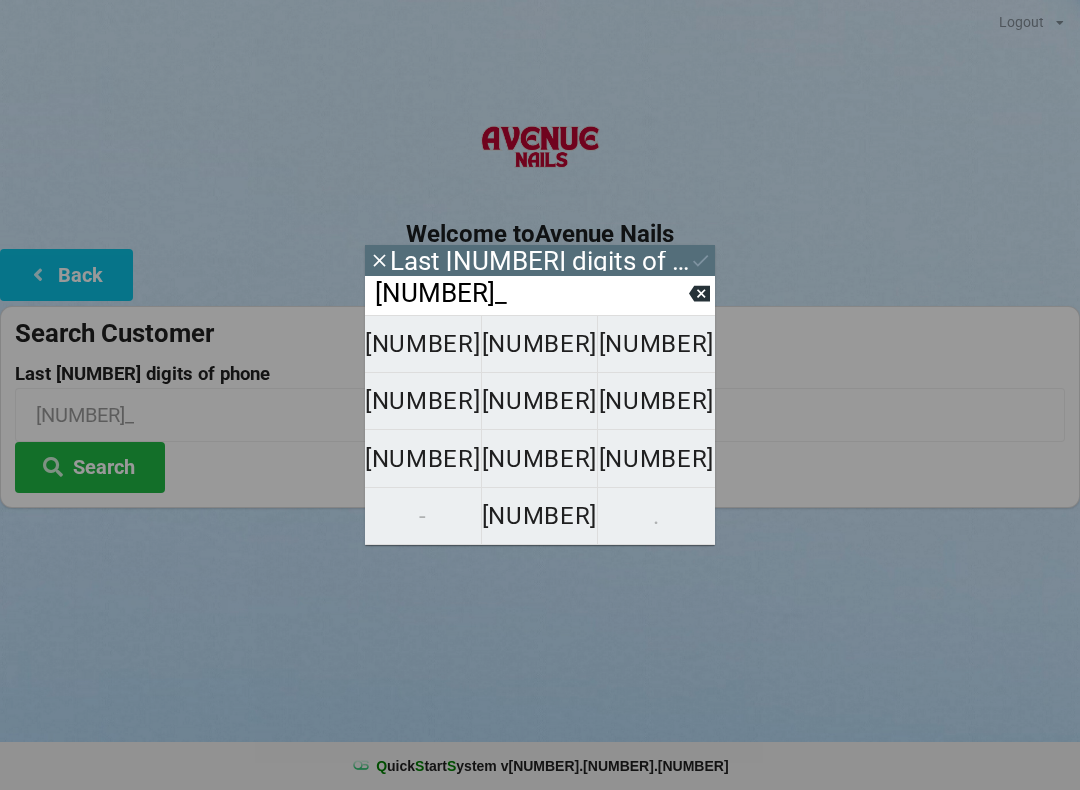 click on "[NUMBER]" at bounding box center [423, 344] 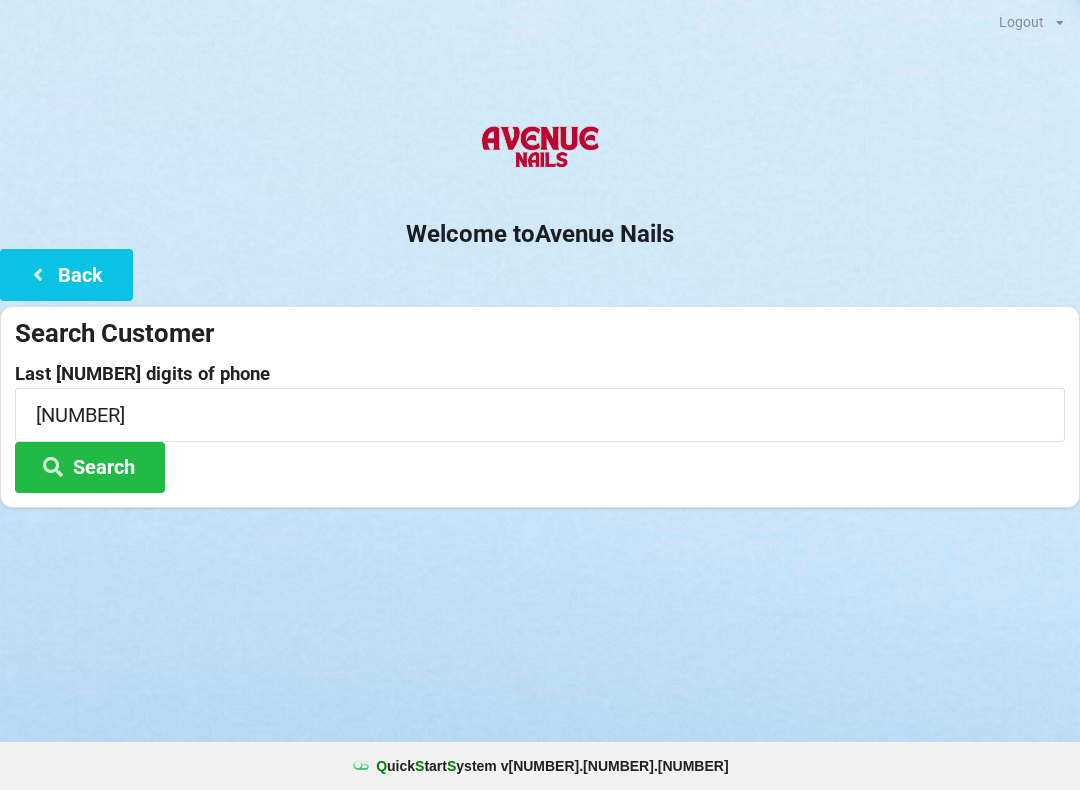 click on "Logout Logout Sign-In Welcome to Avenue Nails Back Search Customer Last [NUMBER] digits of phone [PHONE] Search" at bounding box center [540, 0] 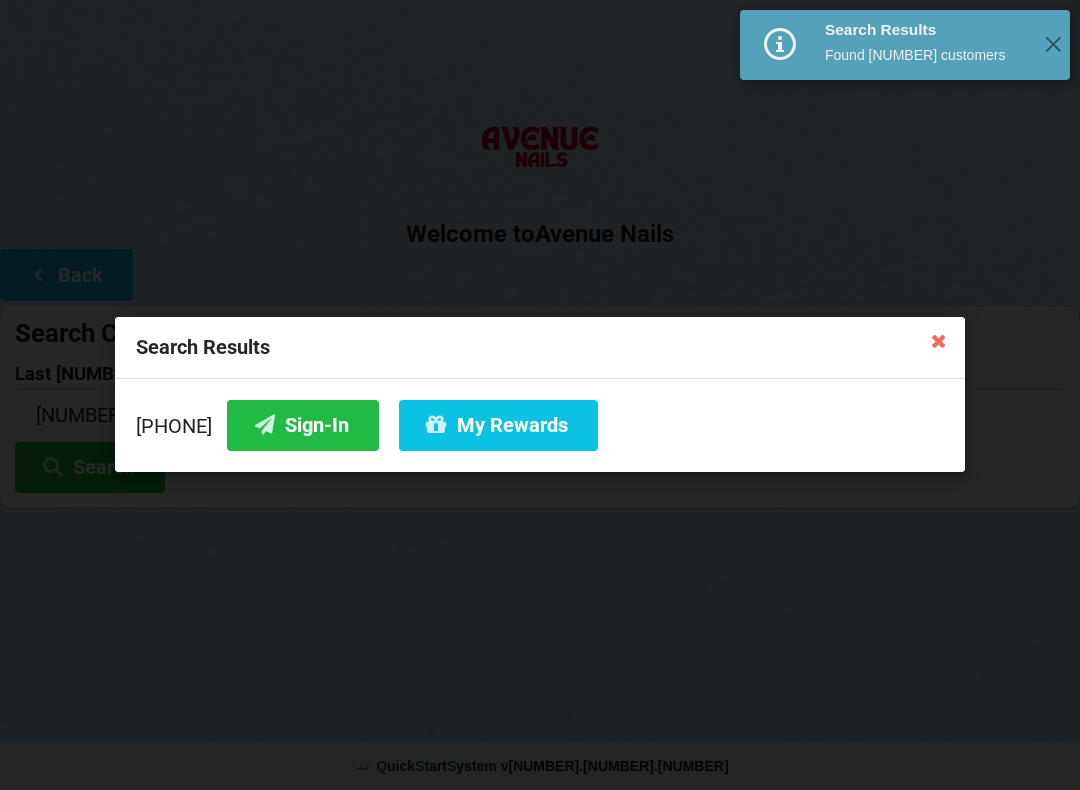 click on "Sign-In" at bounding box center (303, 425) 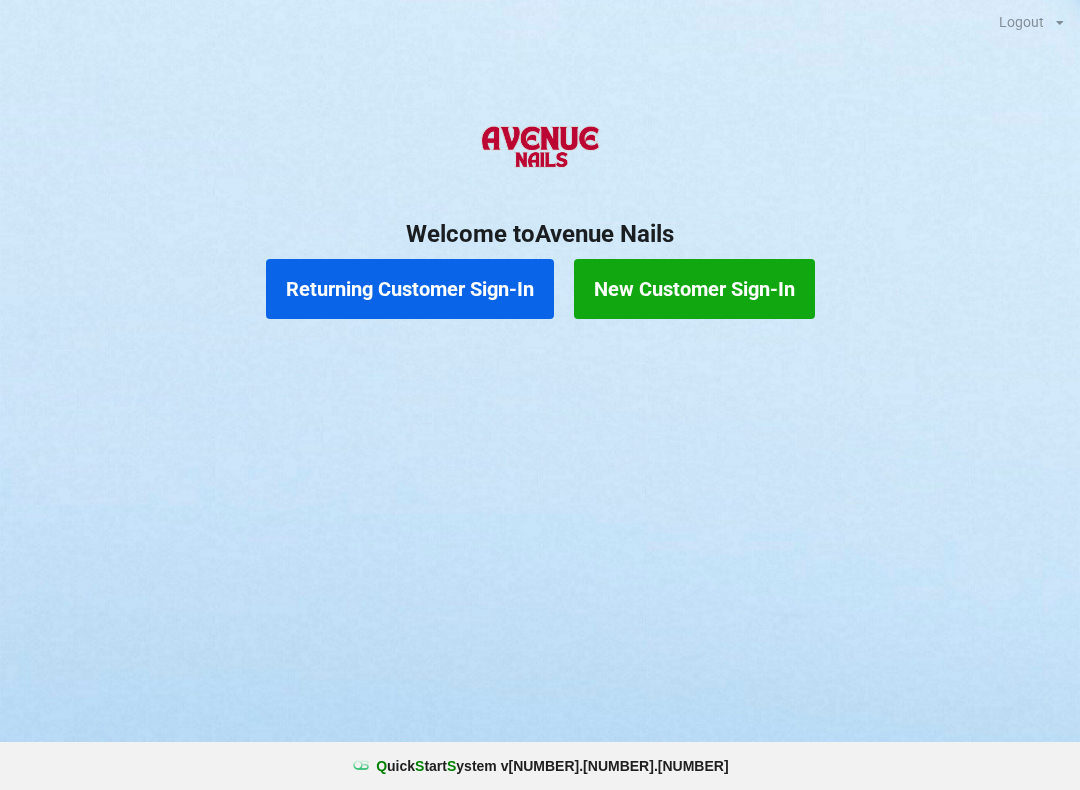 click on "Returning Customer Sign-In" at bounding box center (410, 289) 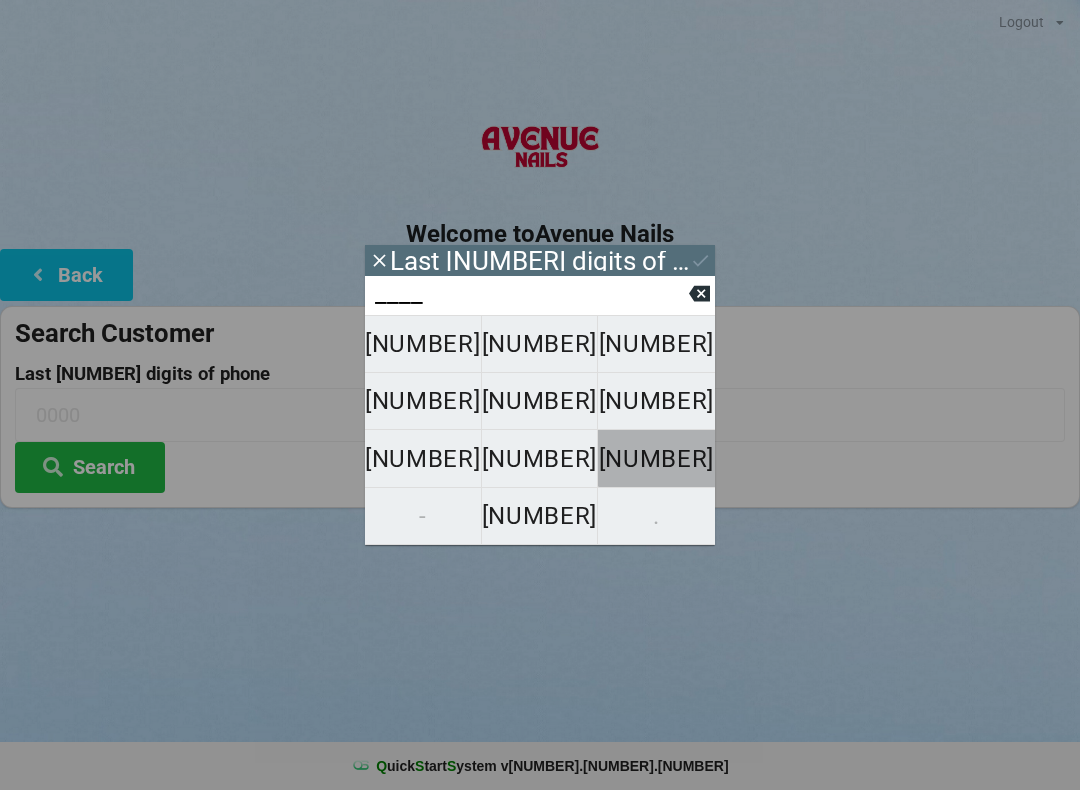 click on "[NUMBER]" at bounding box center [423, 344] 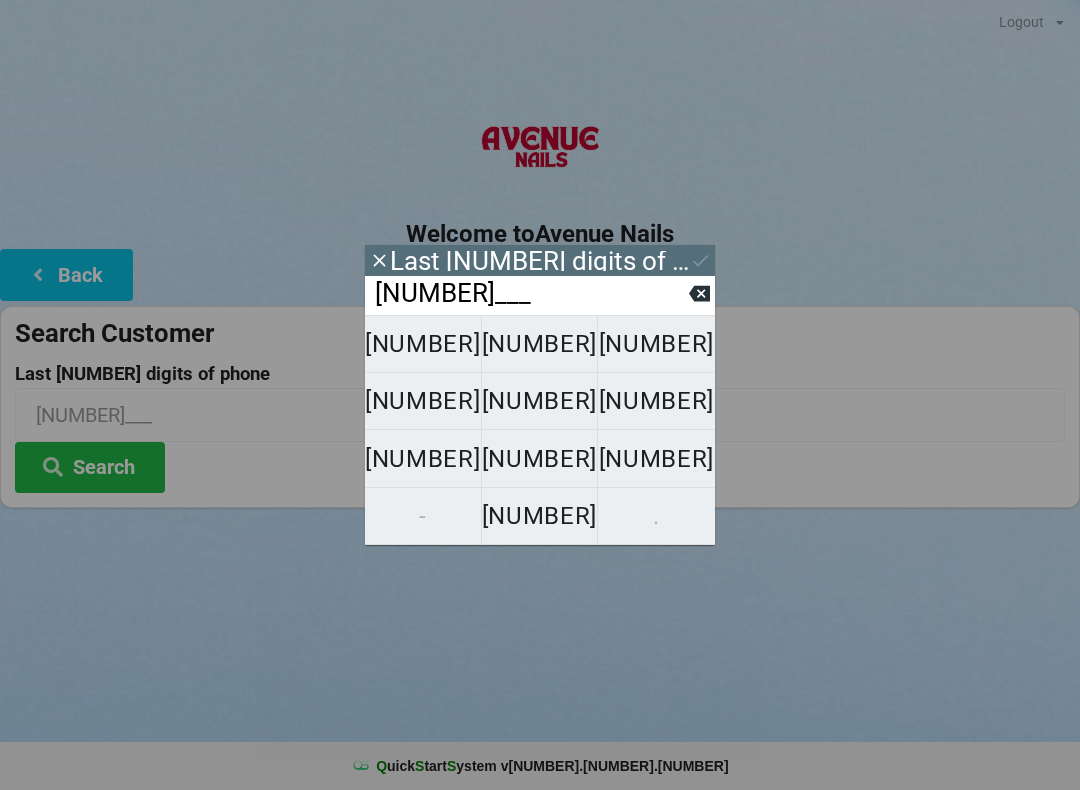 click on "[NUMBER]" at bounding box center [423, 344] 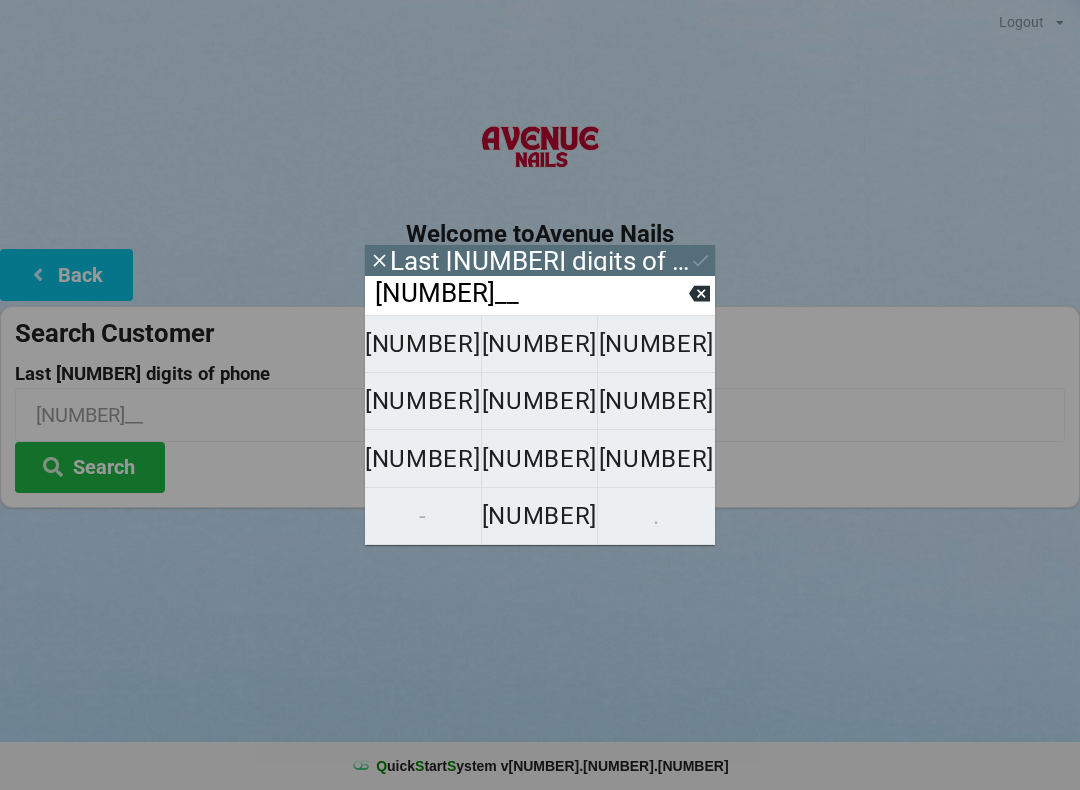 click on "[NUMBER]" at bounding box center (423, 344) 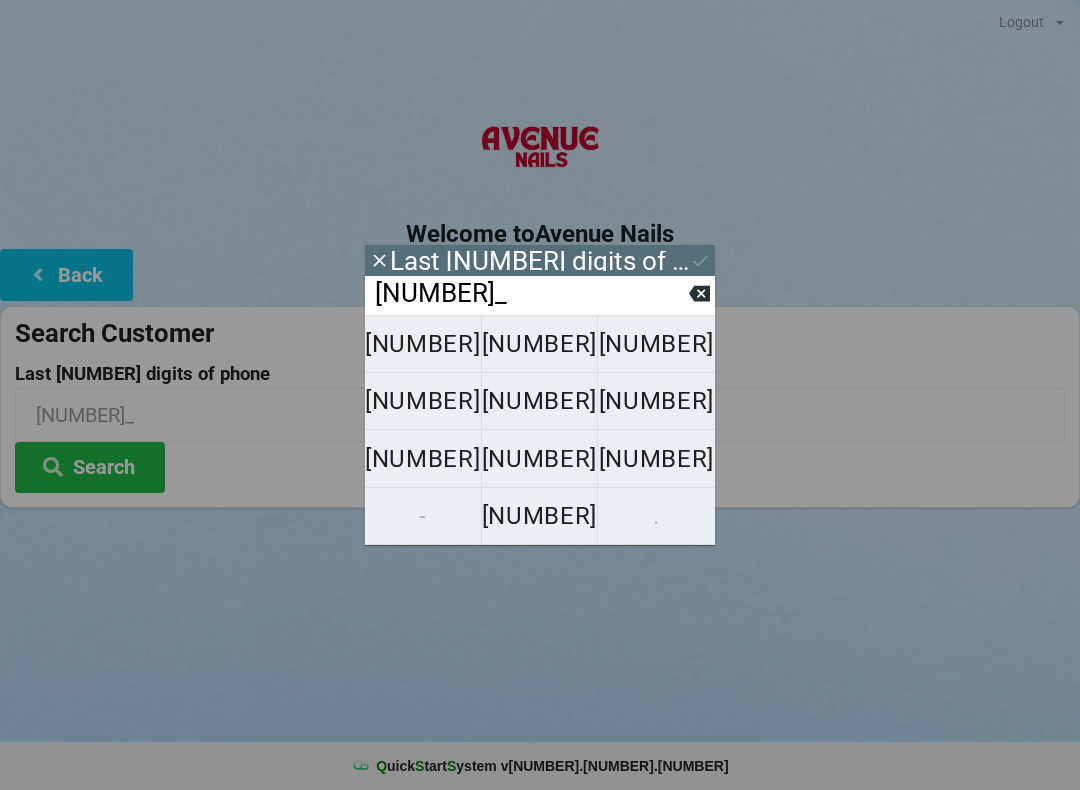 click on "[NUMBER]" at bounding box center (423, 344) 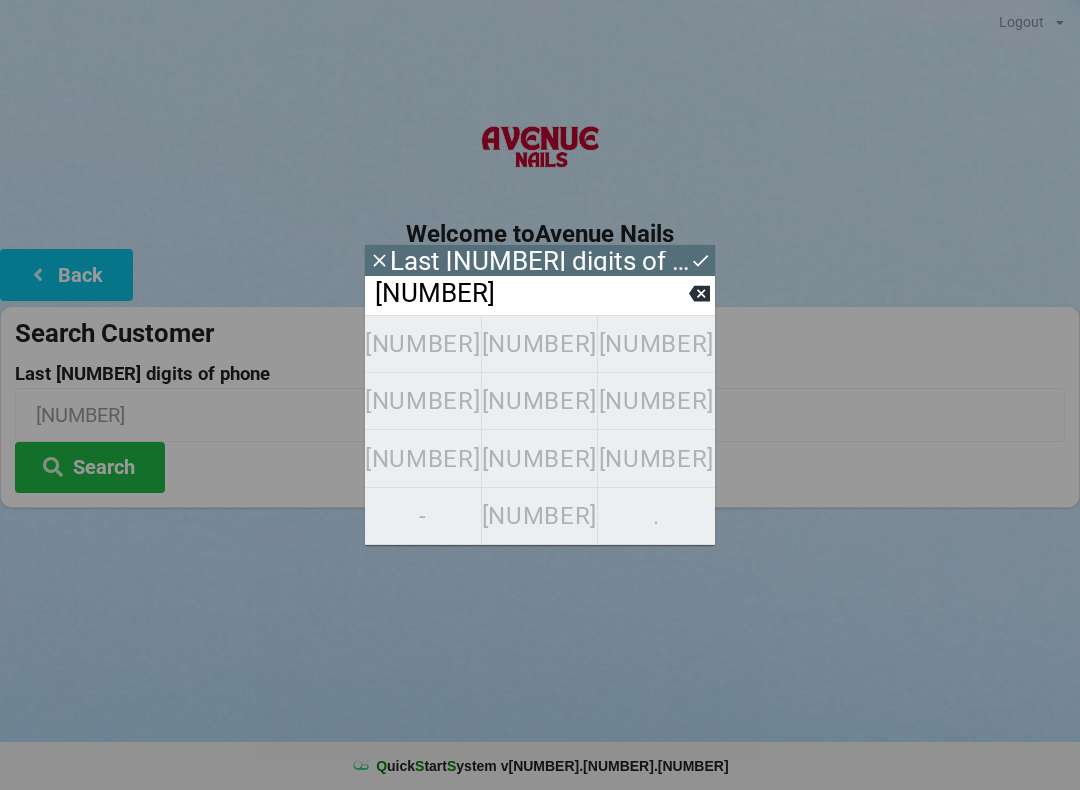 click on "Search" at bounding box center (90, 467) 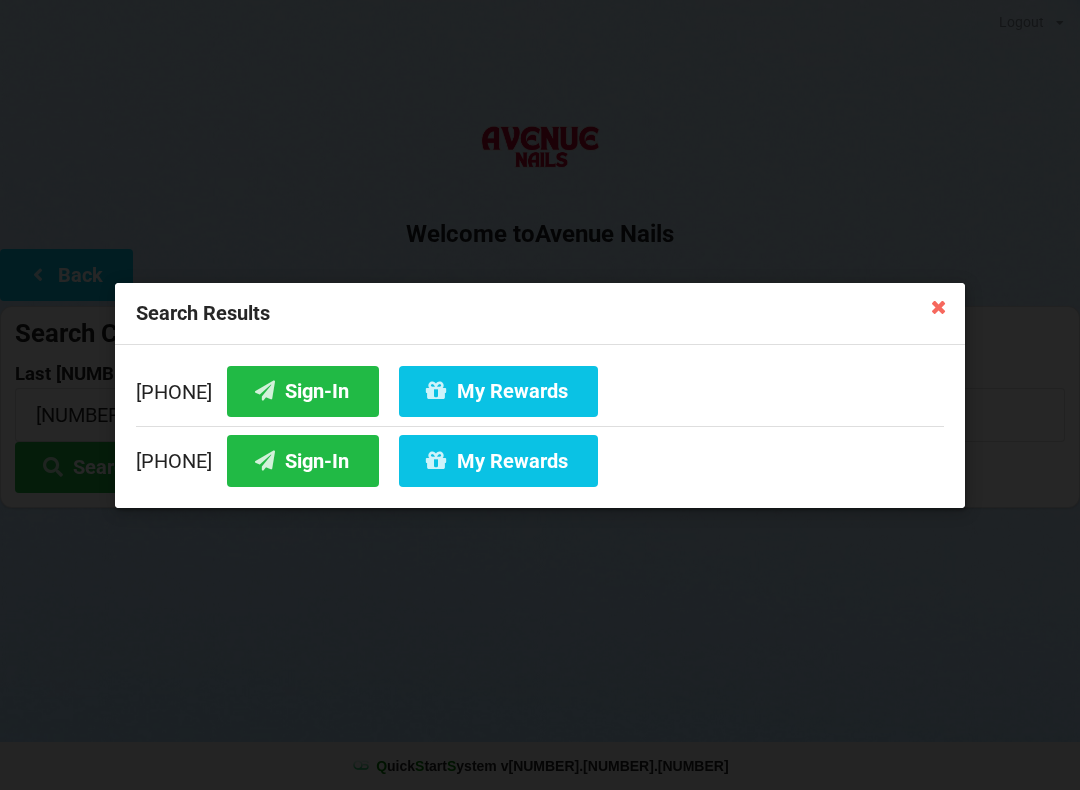 click on "Sign-In" at bounding box center (303, 390) 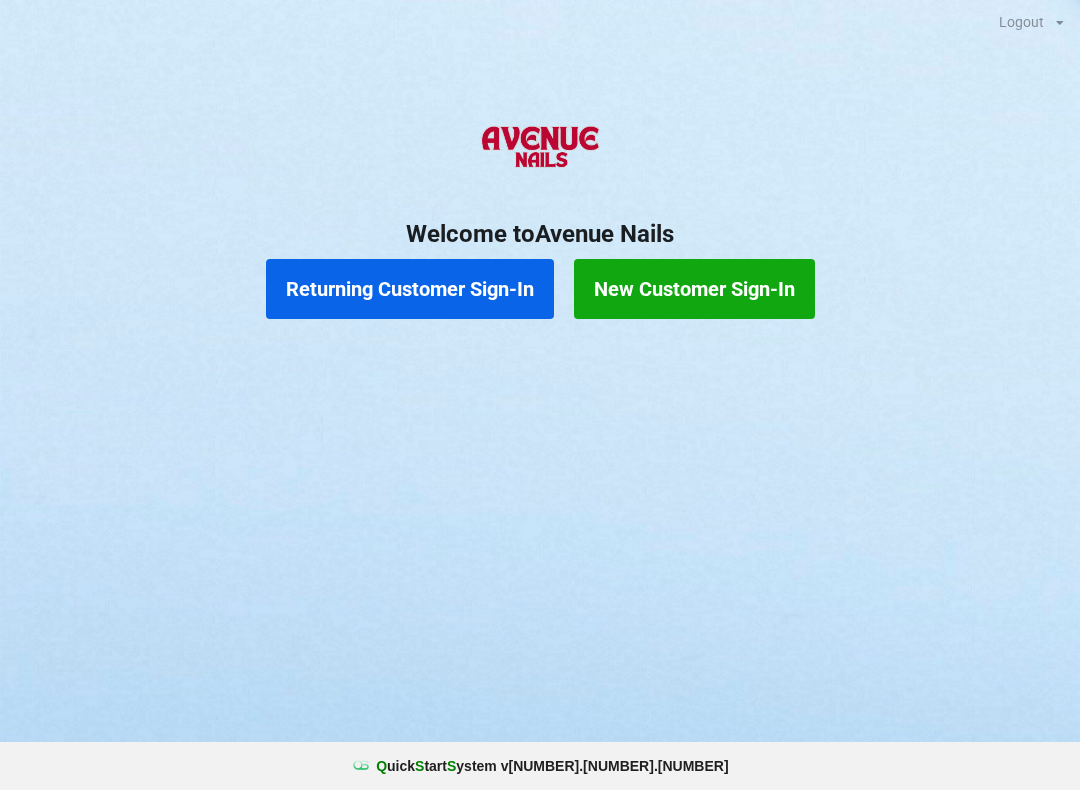 click on "Returning Customer Sign-In" at bounding box center (410, 289) 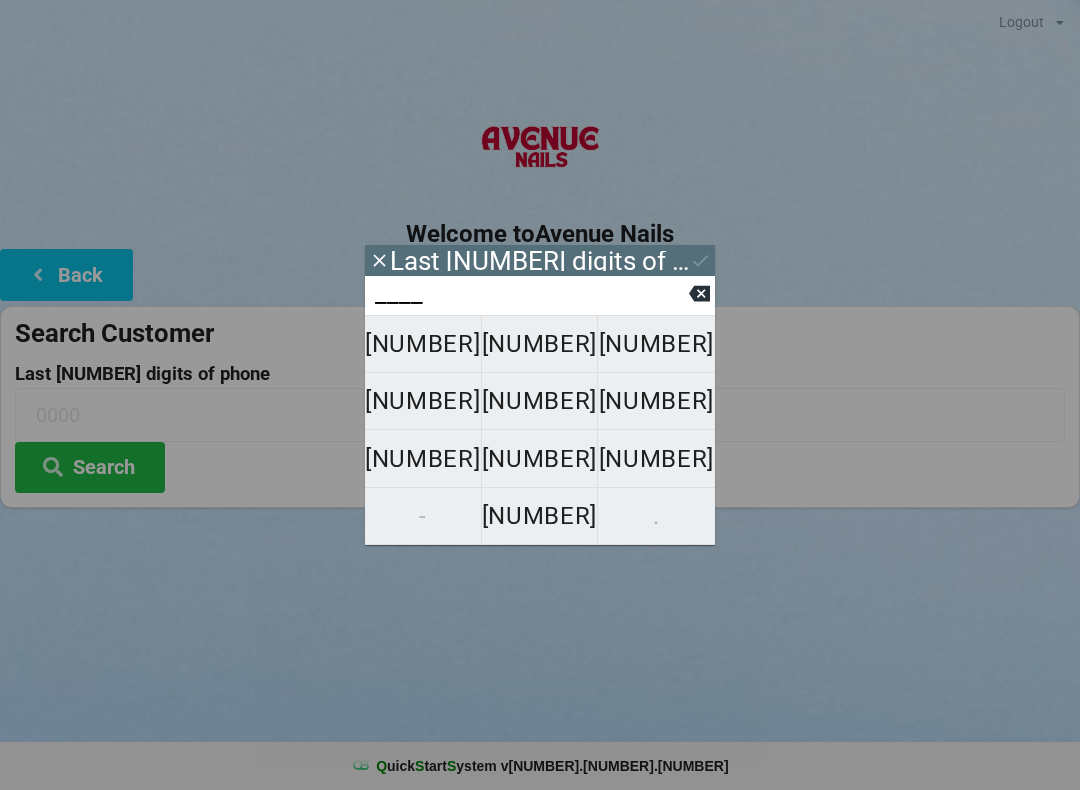 click on "[NUMBER]" at bounding box center (423, 344) 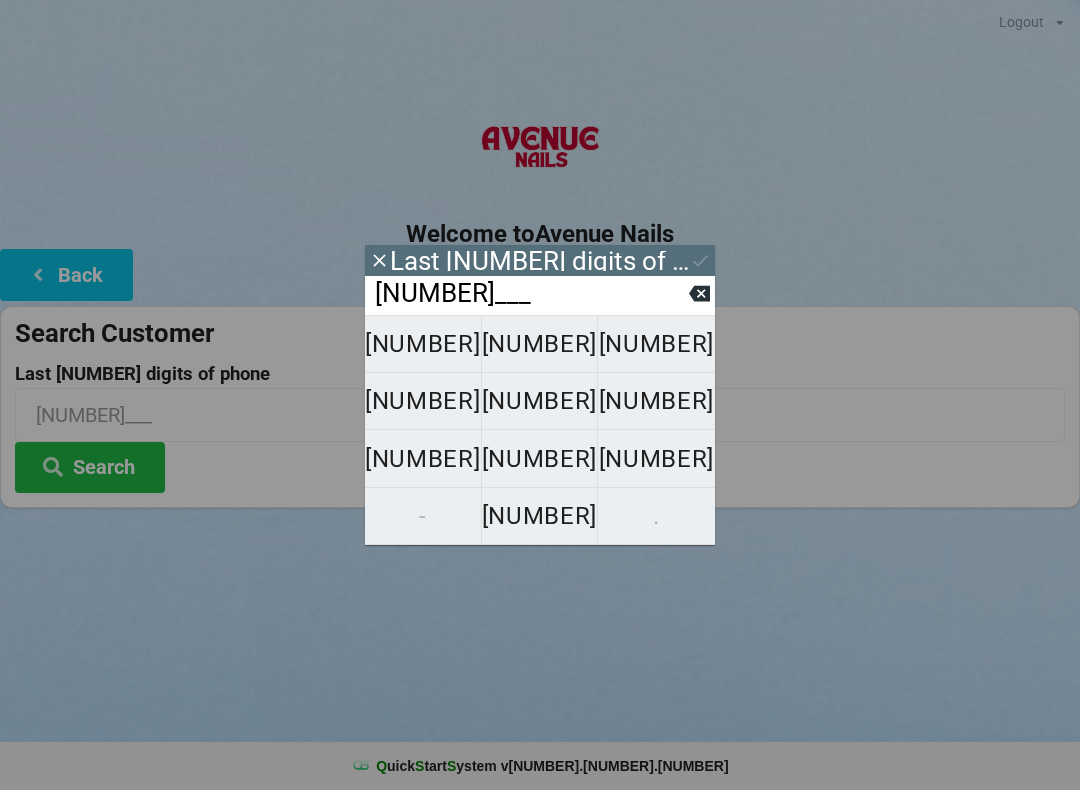 click on "[NUMBER]" at bounding box center (423, 344) 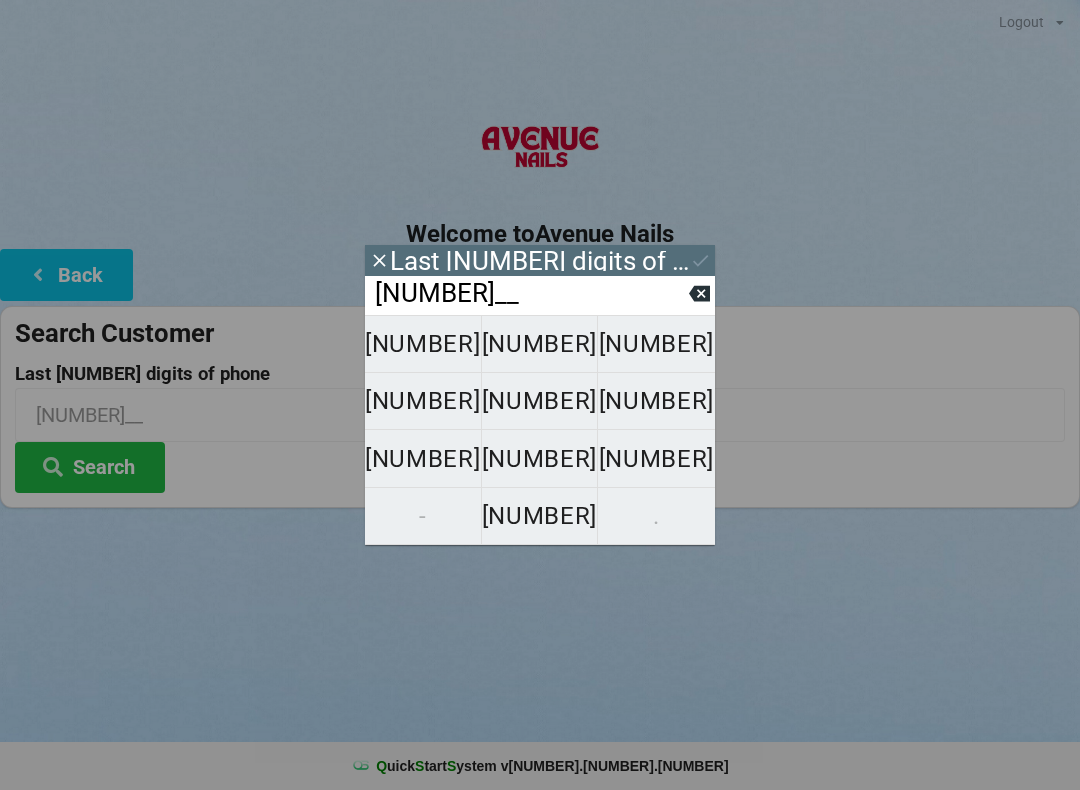 click on "[NUMBER]" at bounding box center [423, 344] 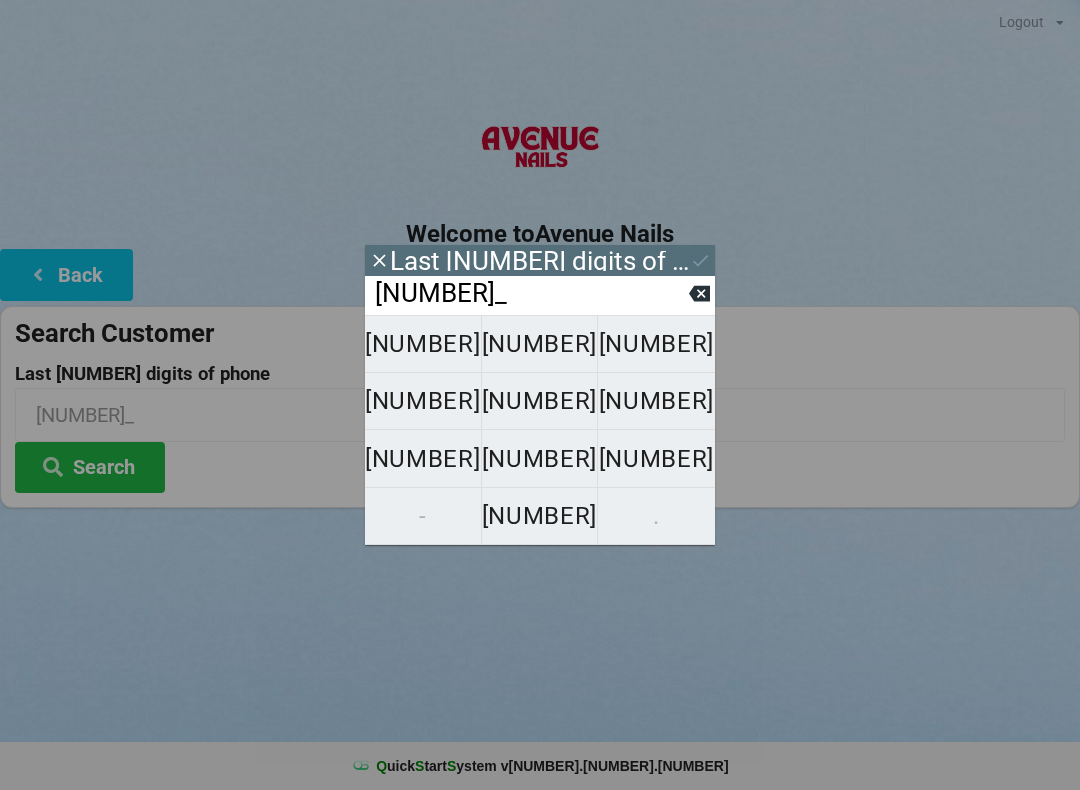 click at bounding box center (699, 294) 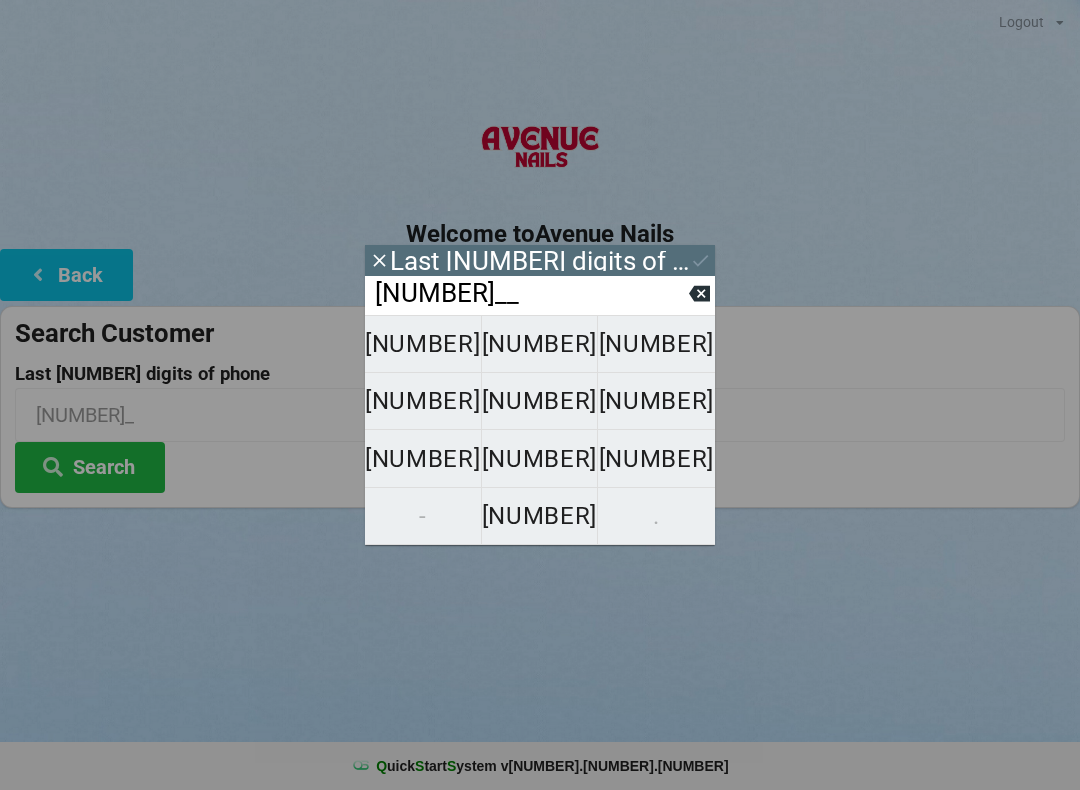 click on "[NUMBER]" at bounding box center [423, 344] 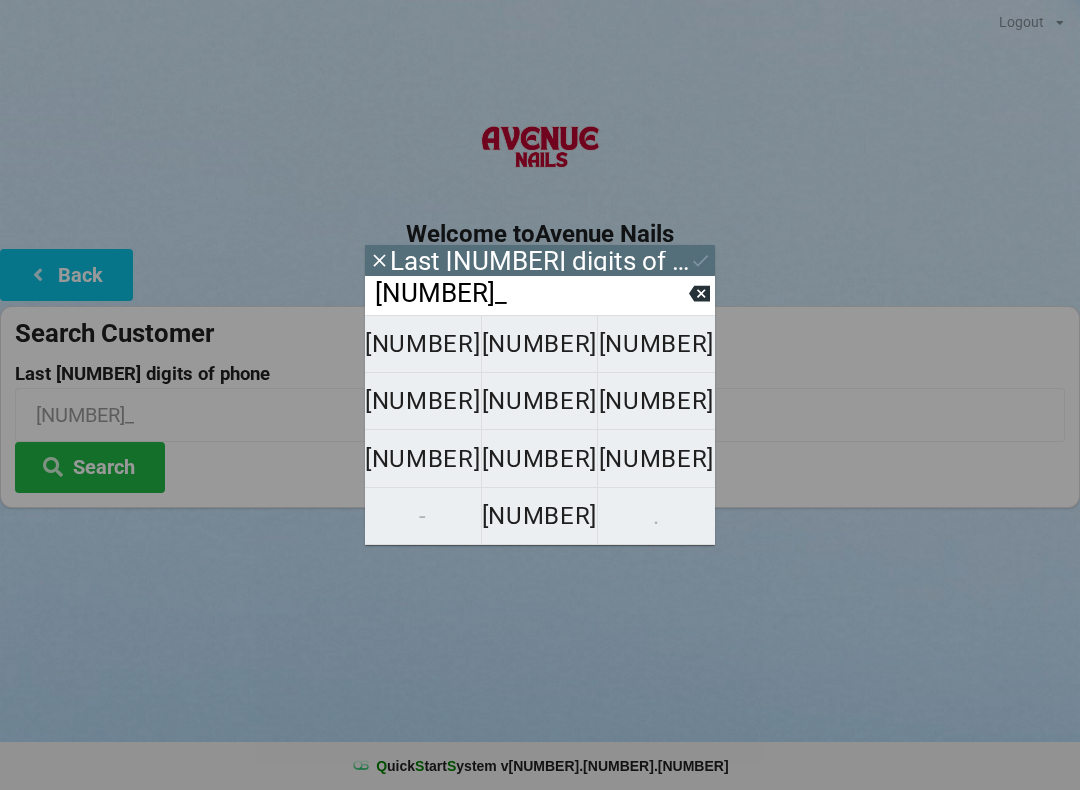 click on "[NUMBER]" at bounding box center [423, 344] 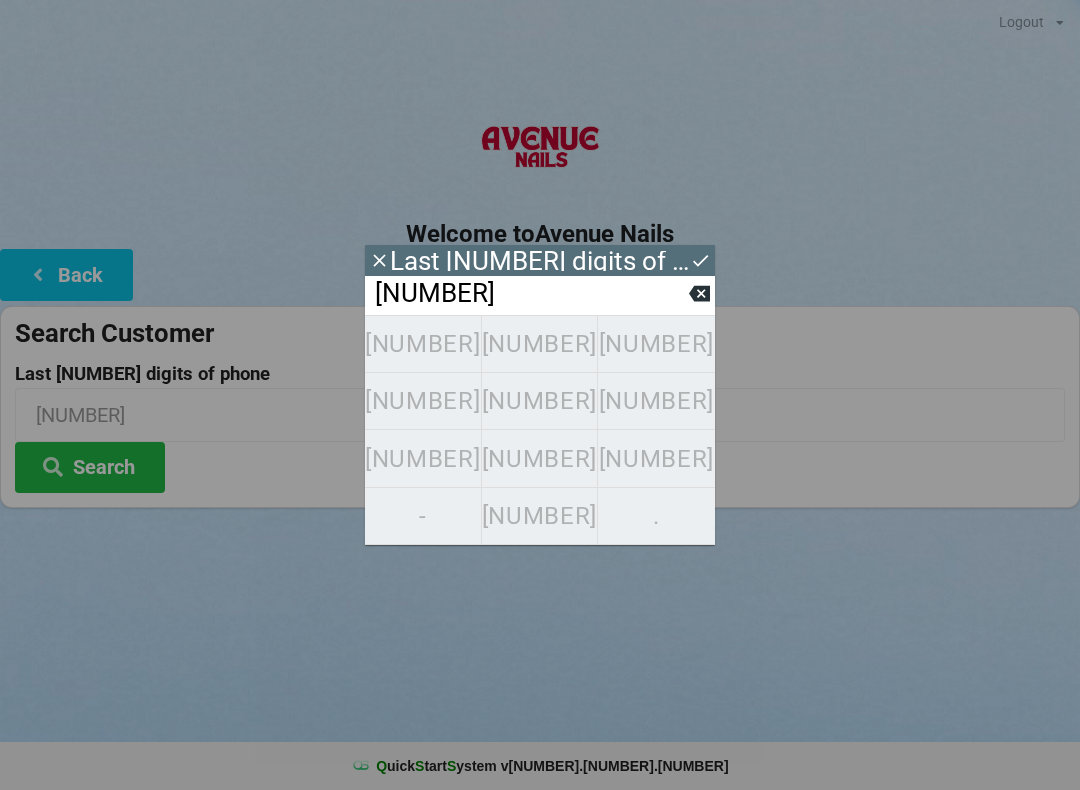 click on "[PHONE]" at bounding box center [540, 430] 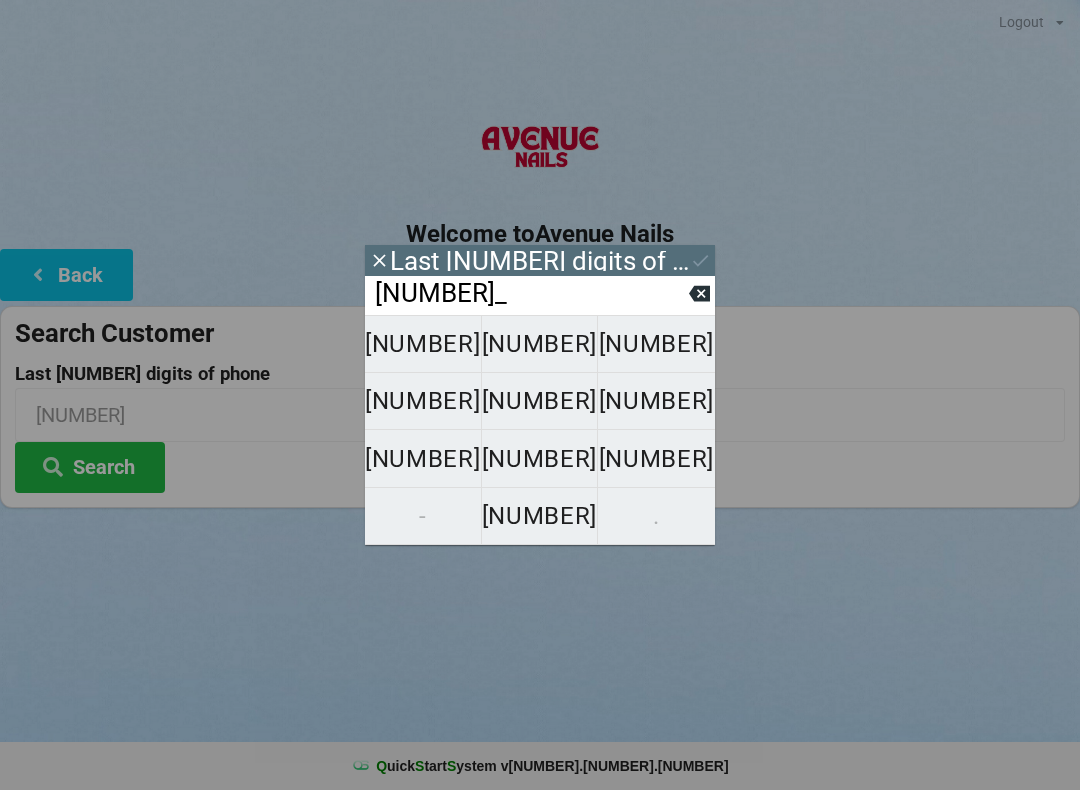 click at bounding box center [699, 294] 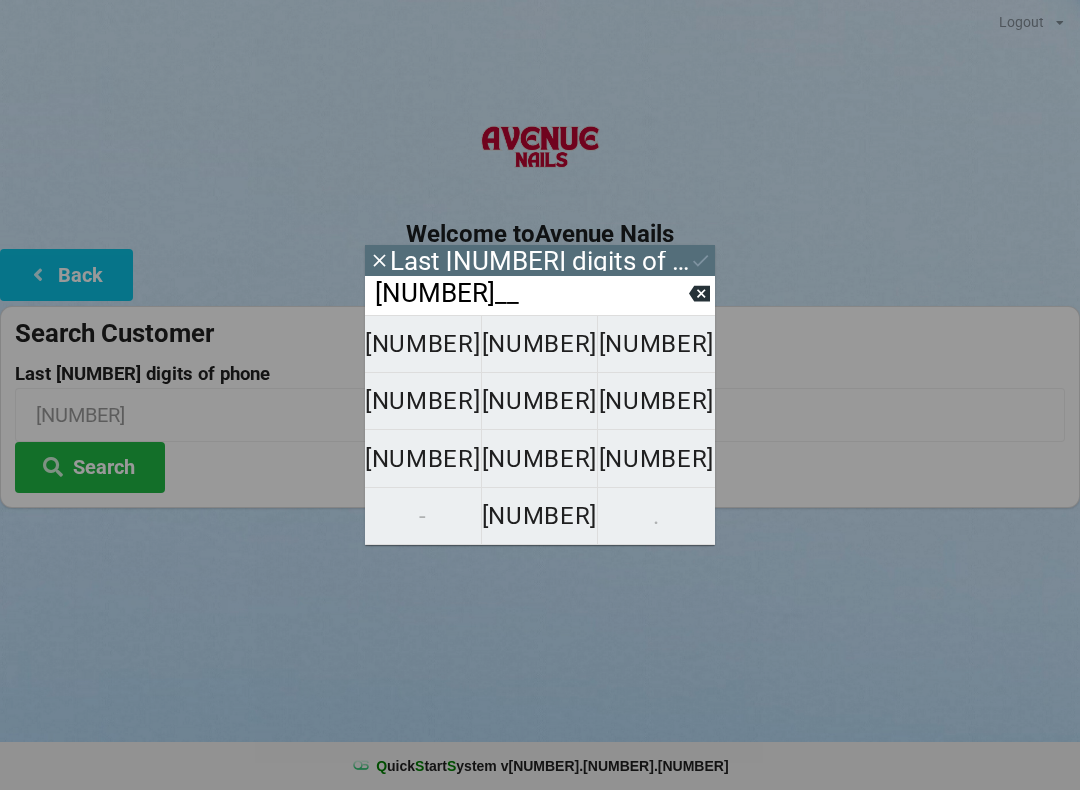 click on "[NUMBER]__" at bounding box center (531, 294) 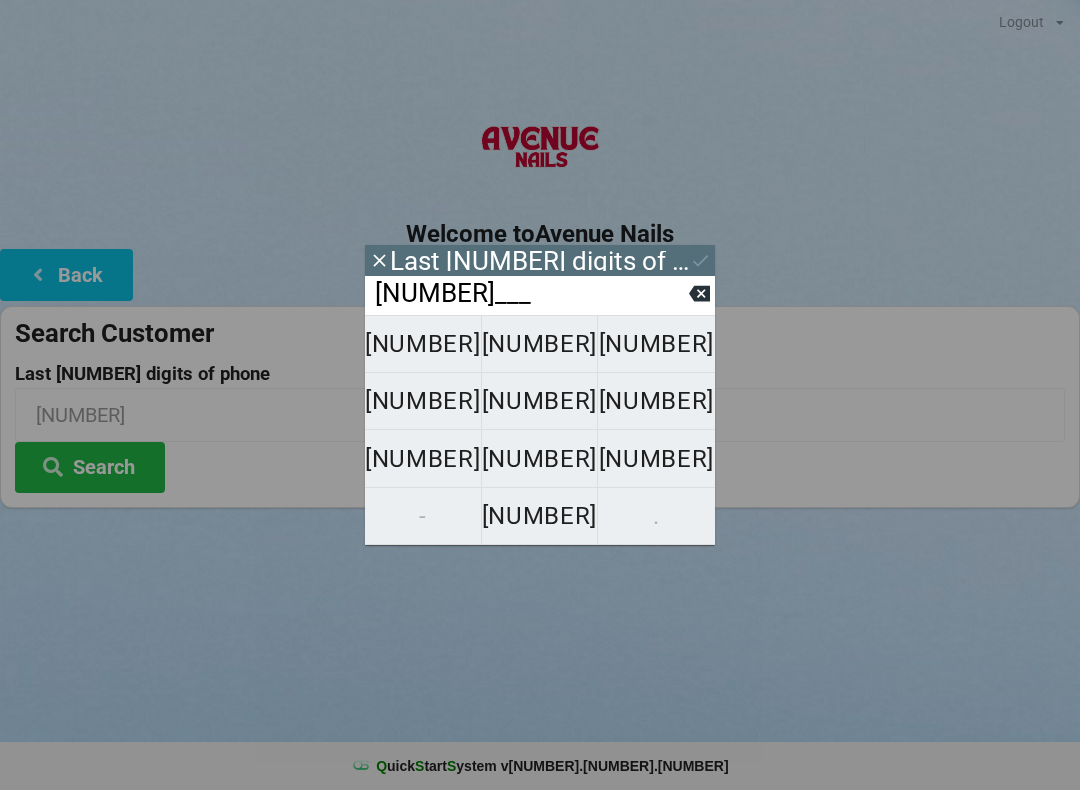 click at bounding box center [699, 294] 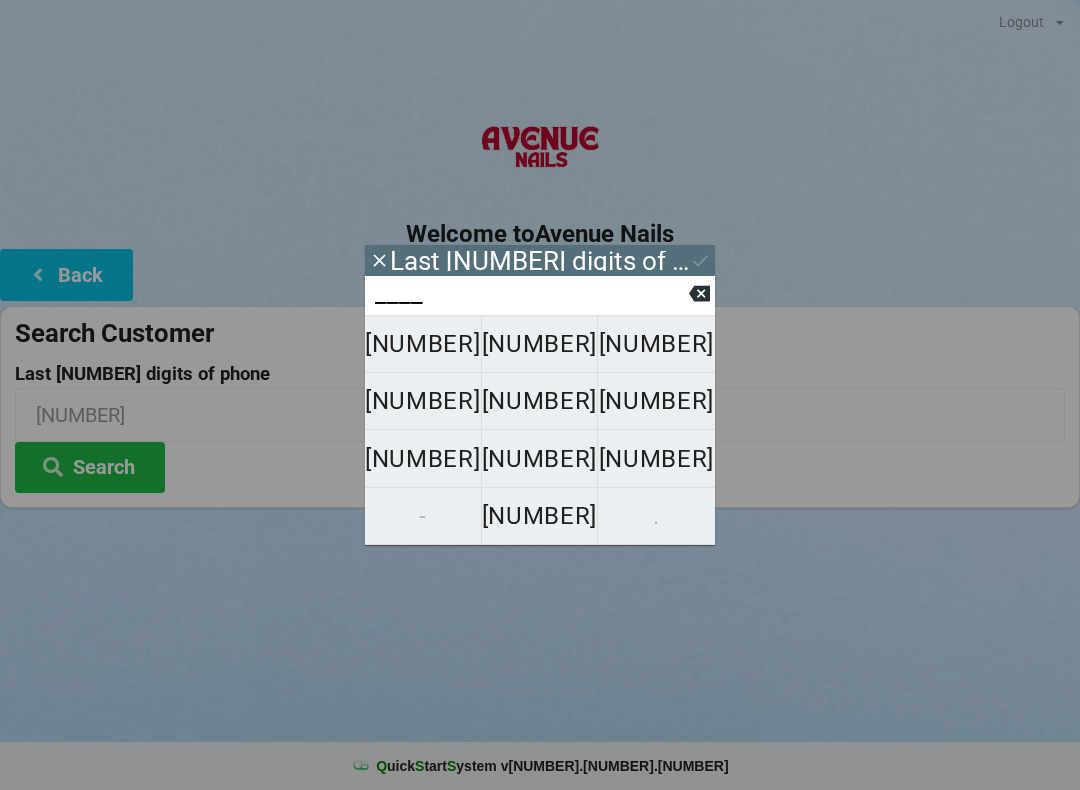 click at bounding box center (699, 294) 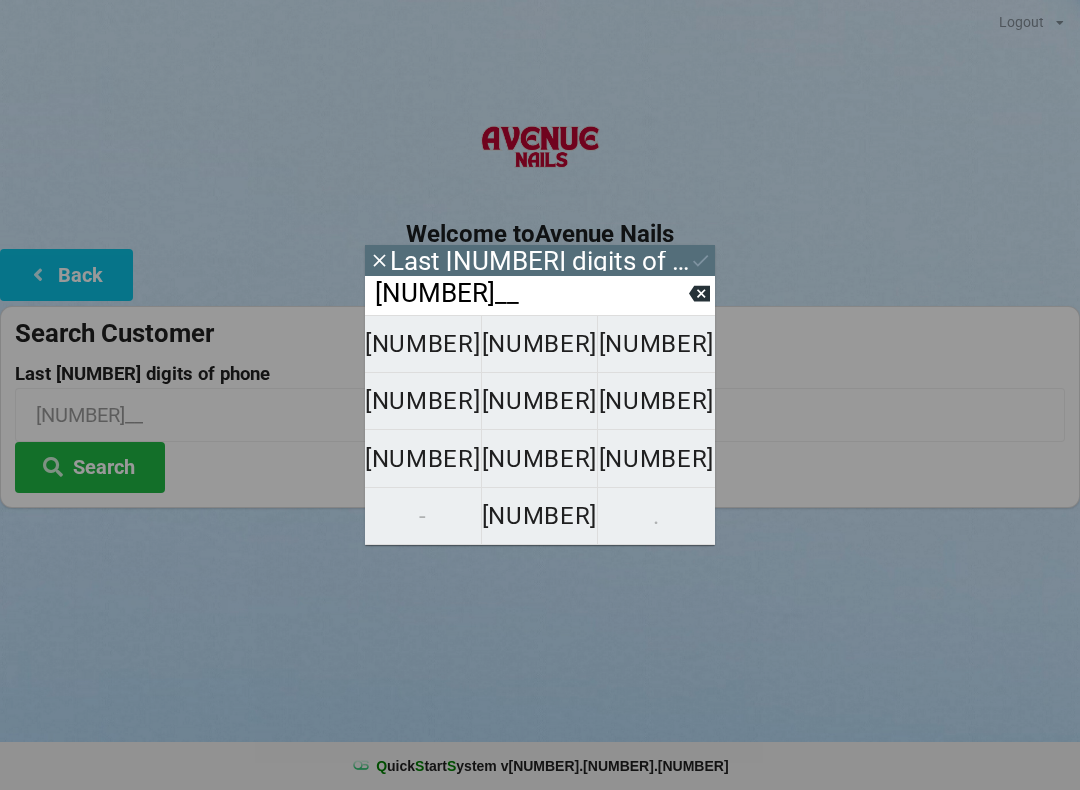 click on "[NUMBER]" at bounding box center [423, 344] 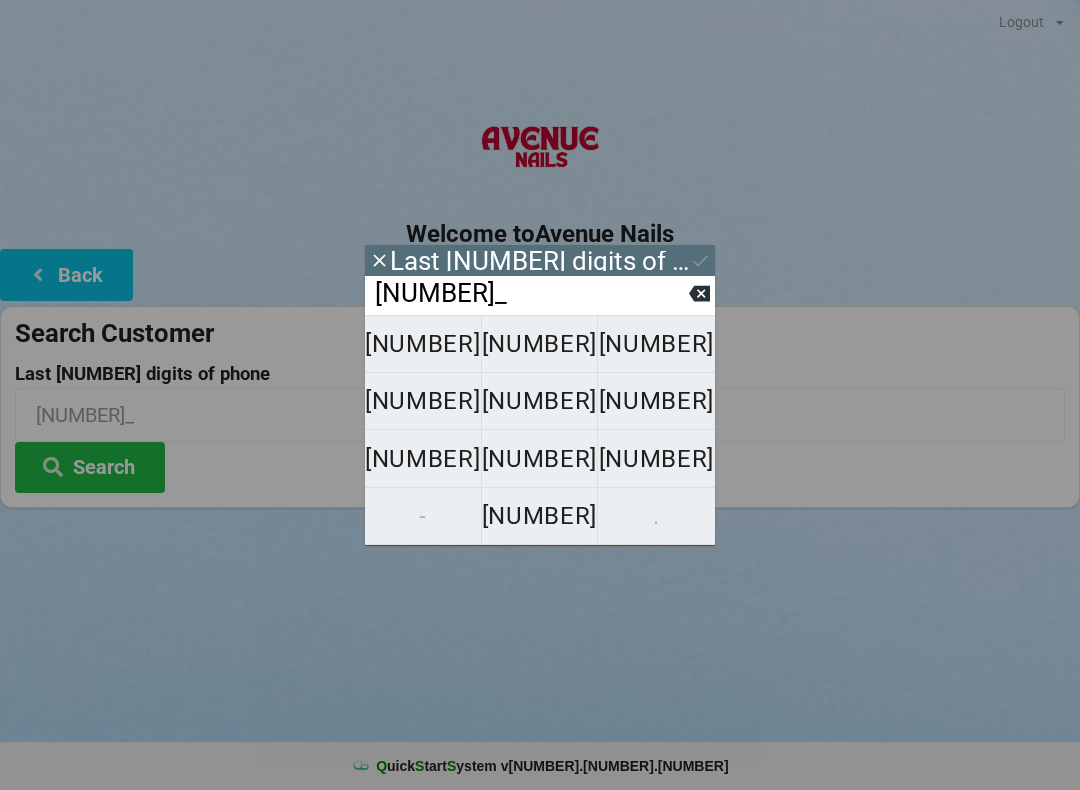 click on "[NUMBER]" at bounding box center [423, 344] 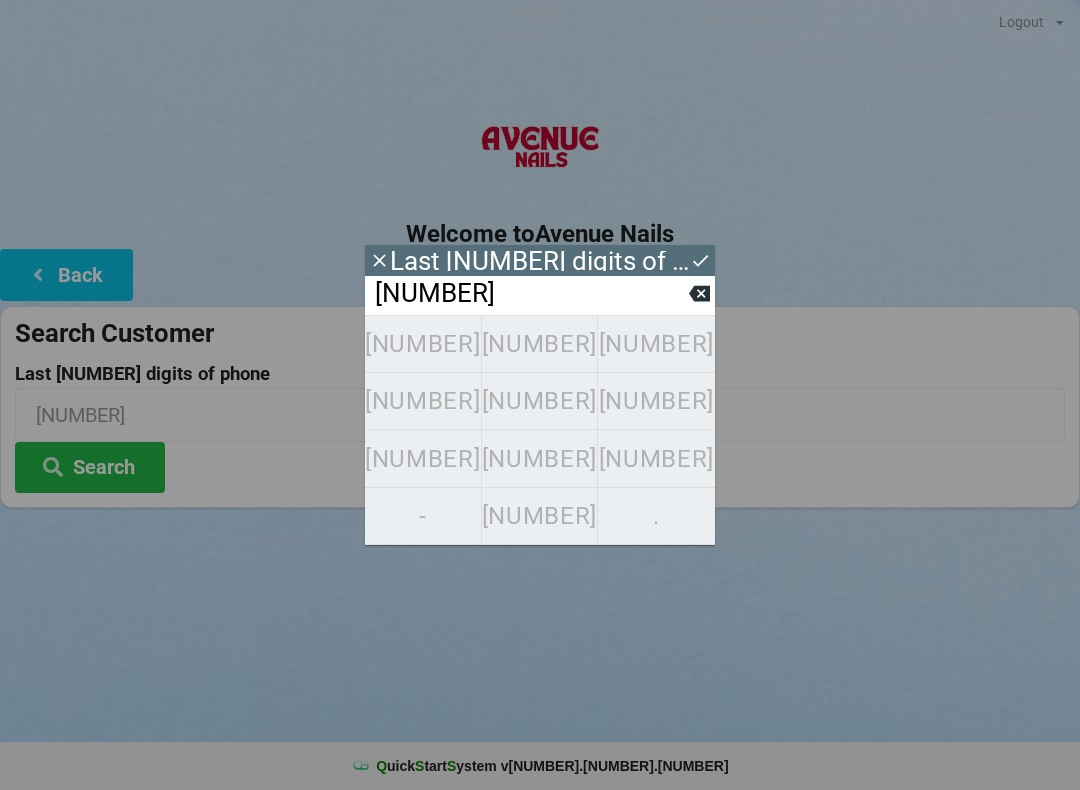click at bounding box center (379, 260) 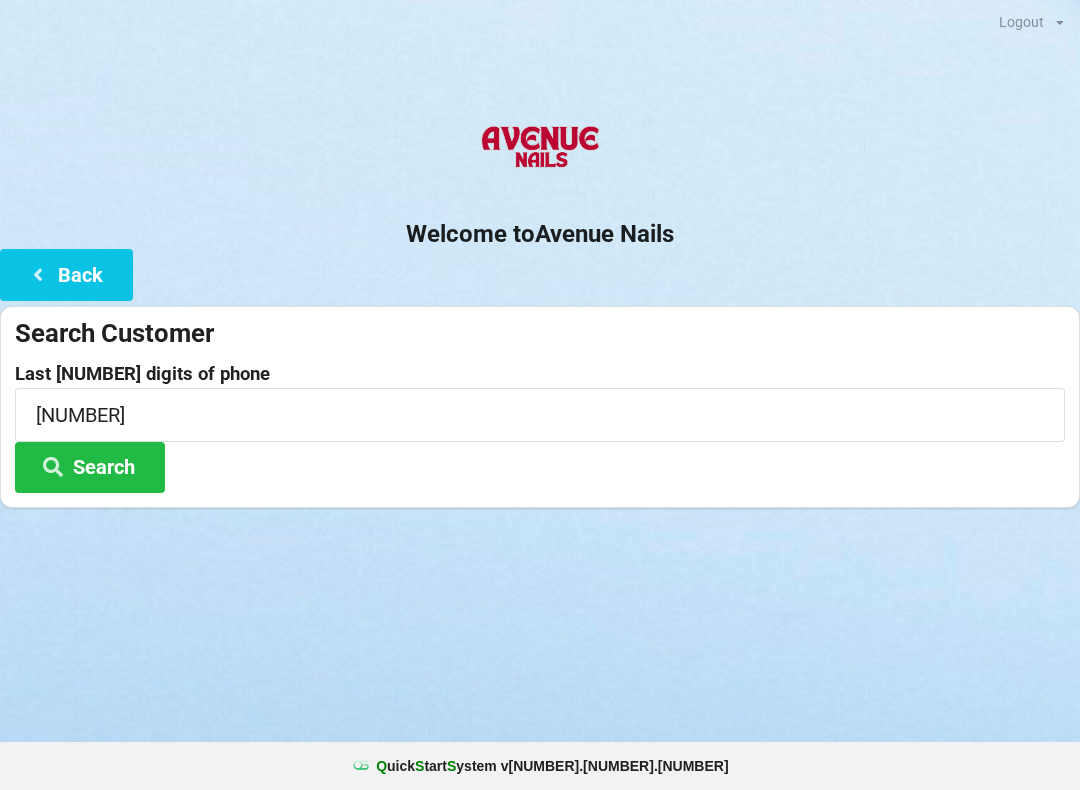 click on "Search" at bounding box center (90, 467) 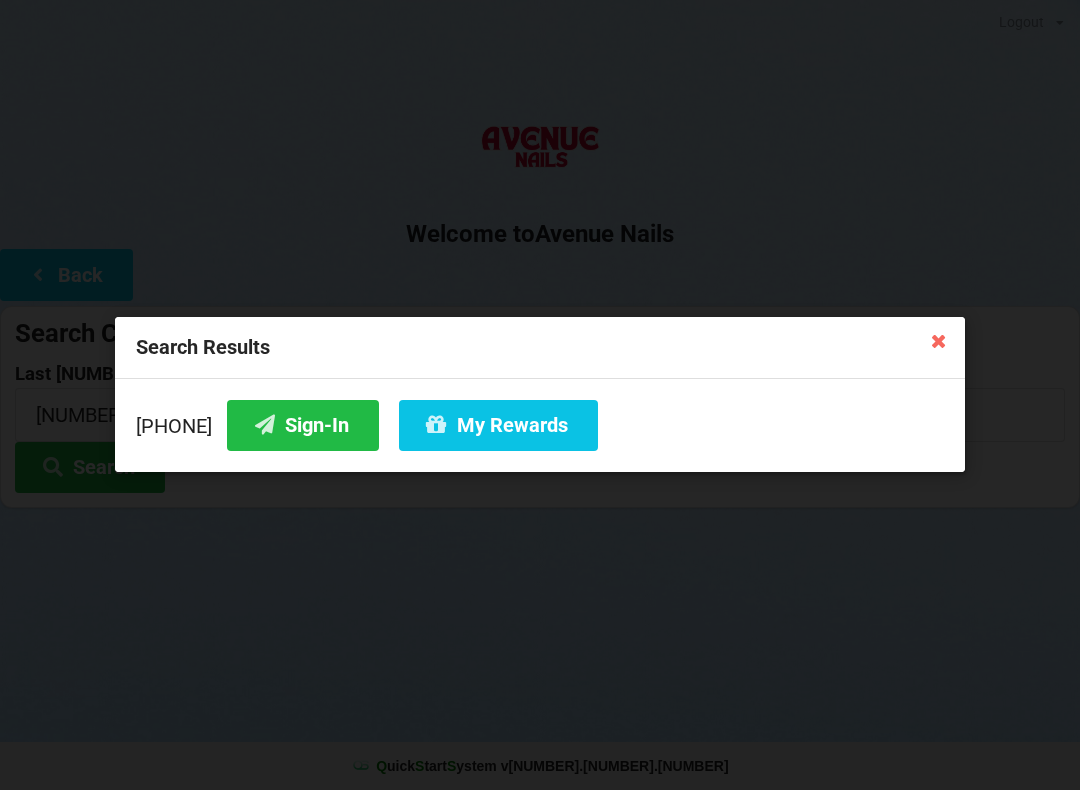 click on "My Rewards" at bounding box center (498, 425) 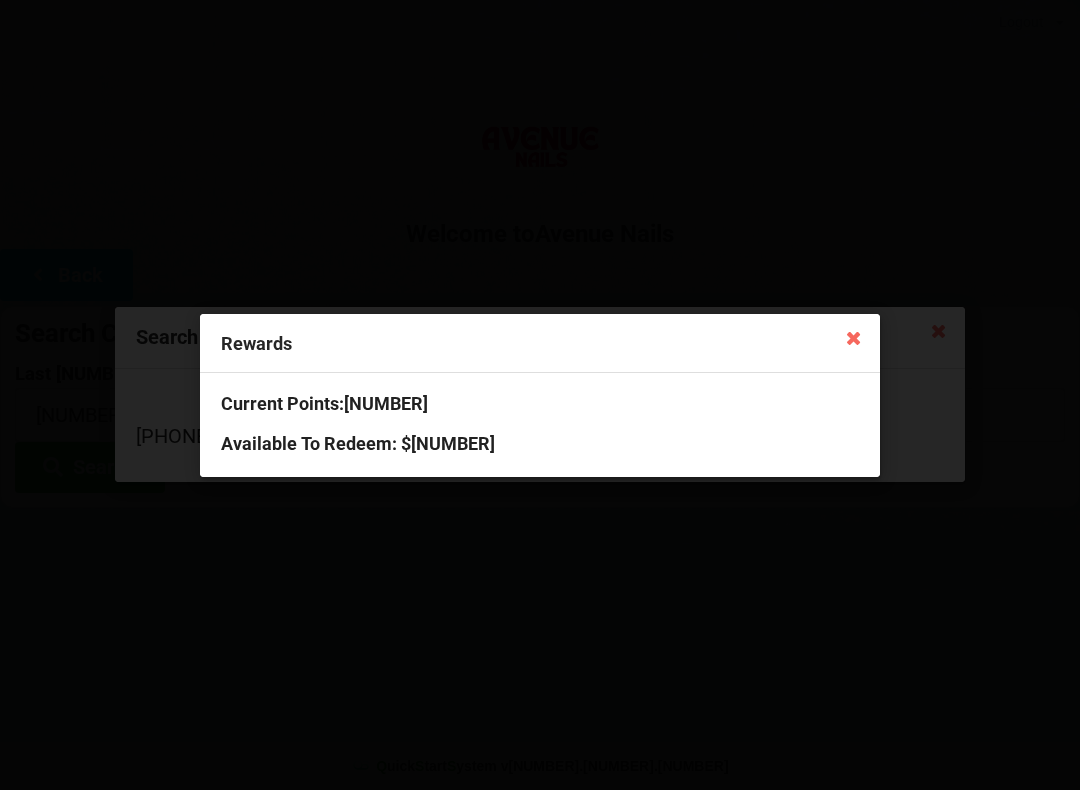 click at bounding box center [854, 337] 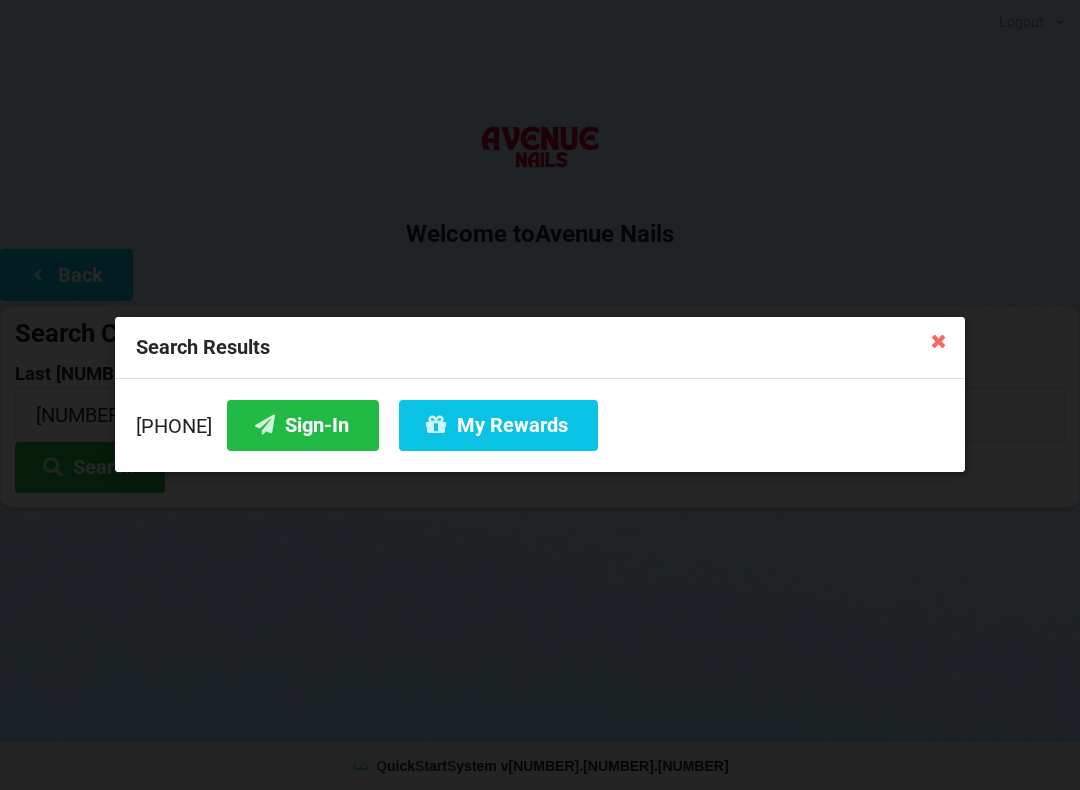 click on "Sign-In" at bounding box center (303, 425) 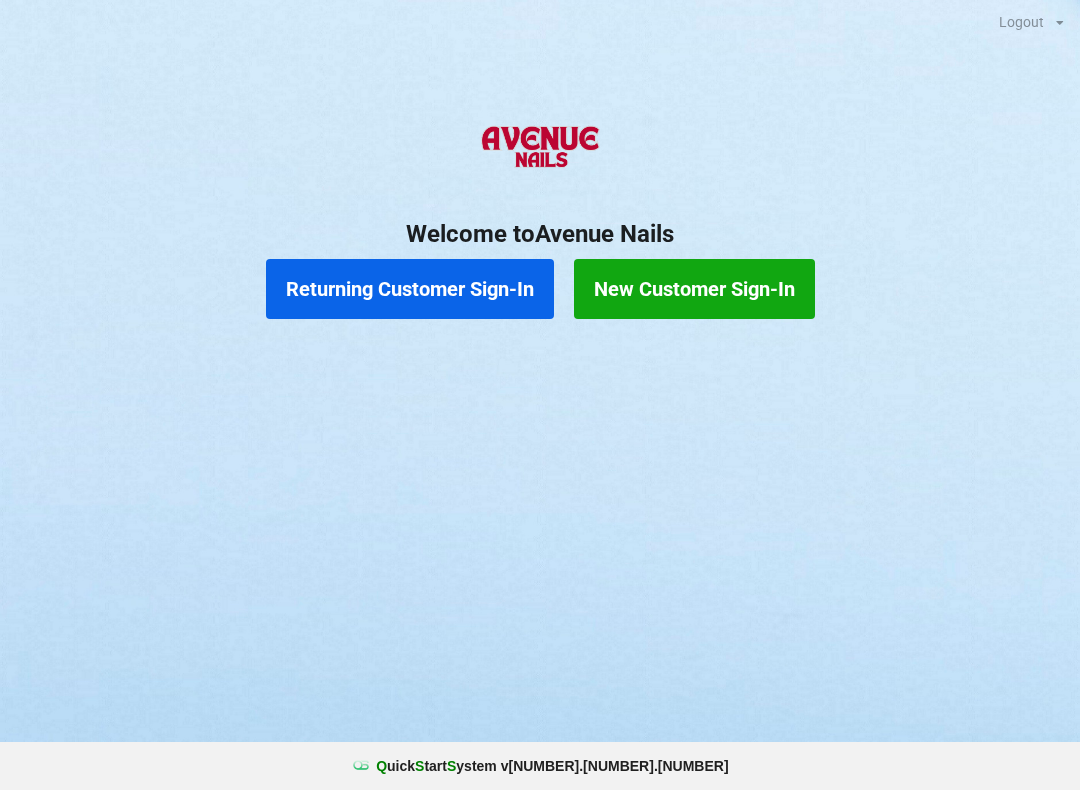click on "Returning Customer Sign-In" at bounding box center (410, 289) 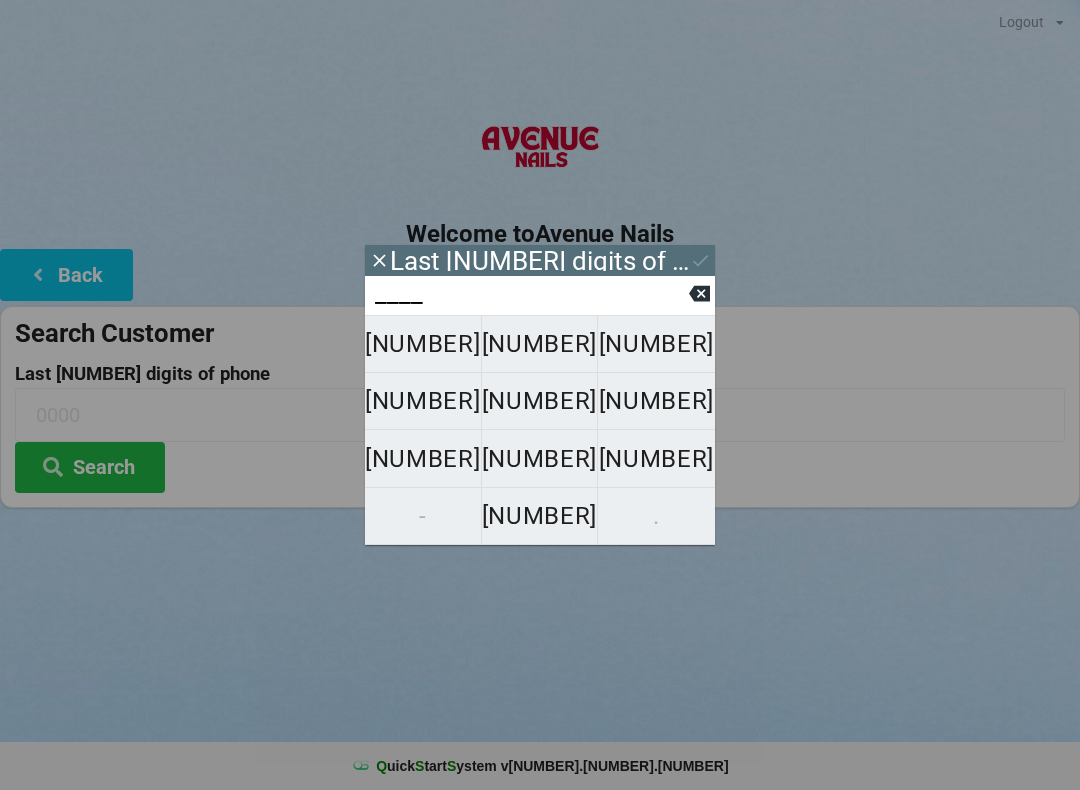 click on "[NUMBER]" at bounding box center [423, 344] 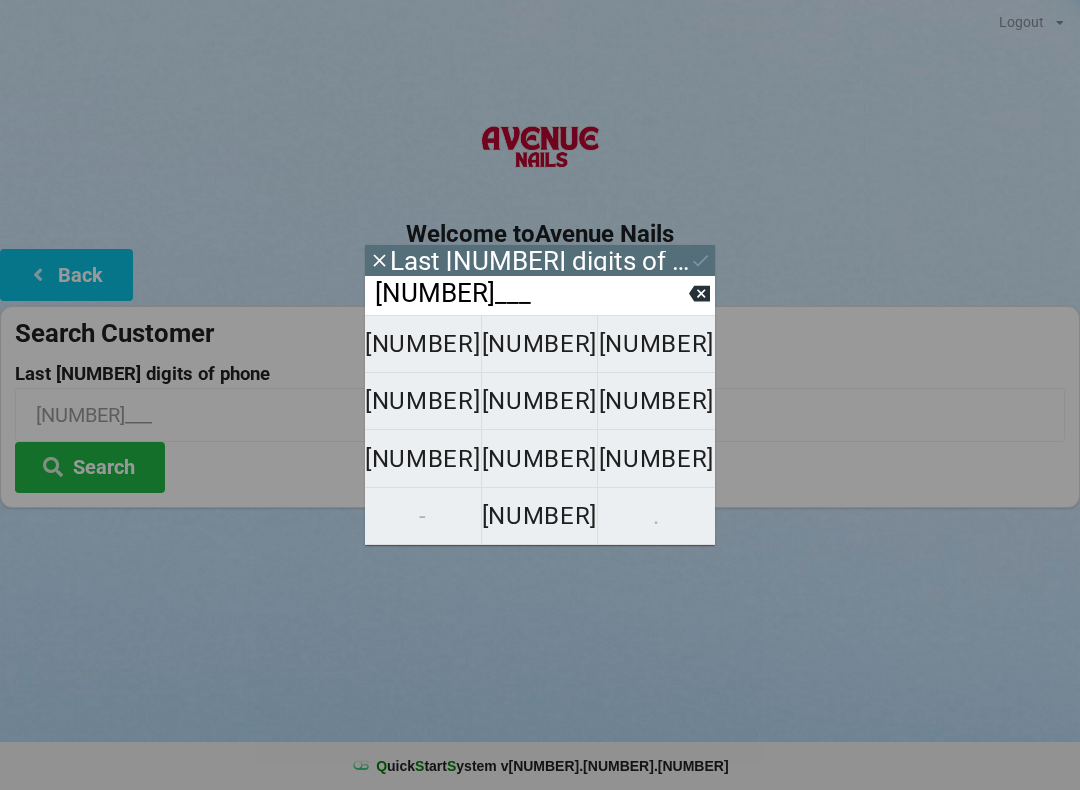 click on "[NUMBER]" at bounding box center (423, 344) 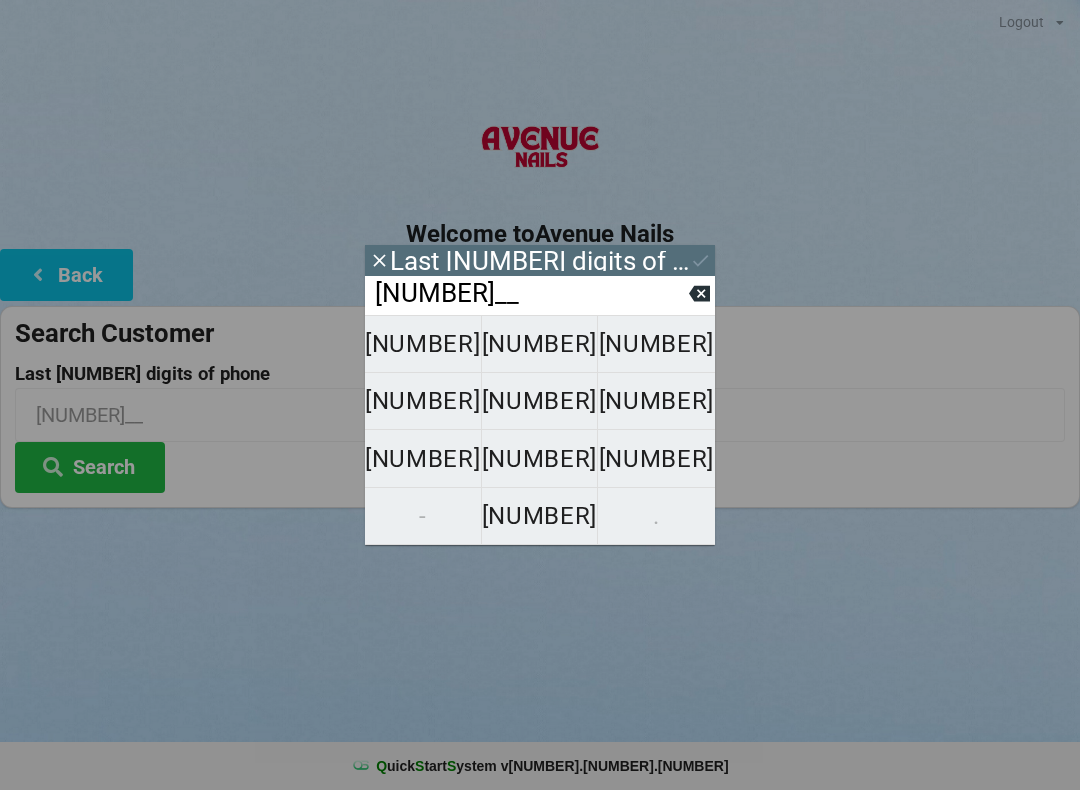 click on "[NUMBER]" at bounding box center [423, 344] 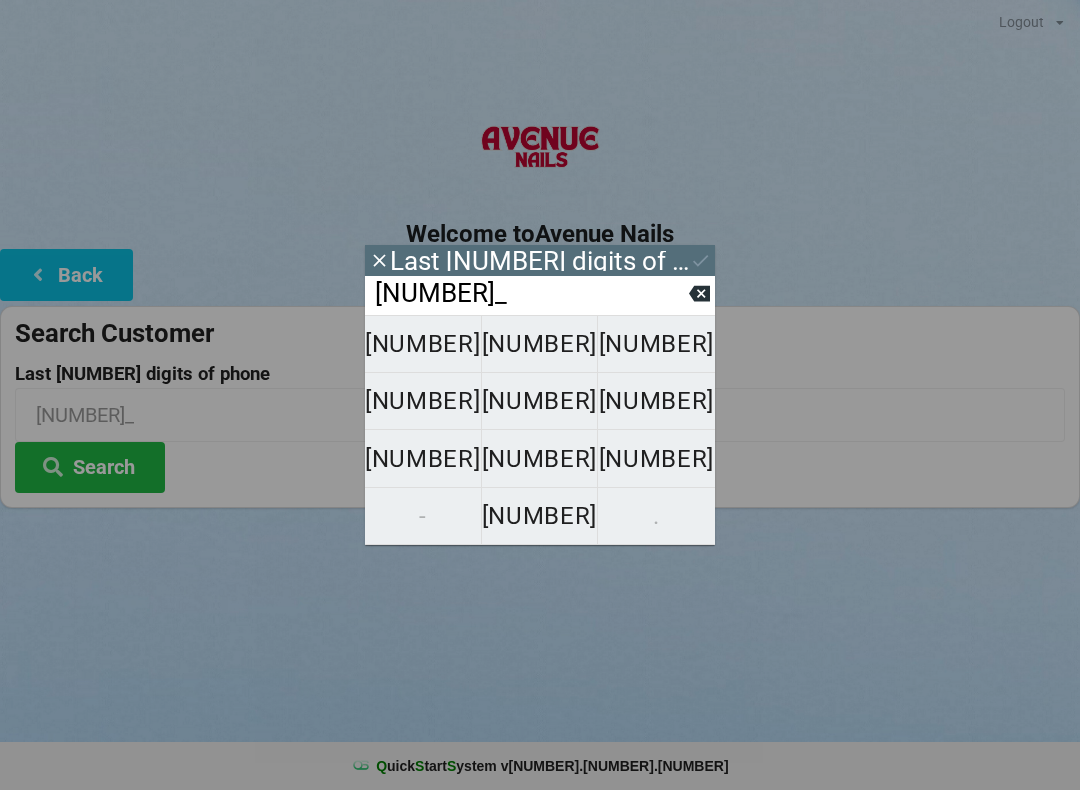 click on "[NUMBER]_" at bounding box center (540, 295) 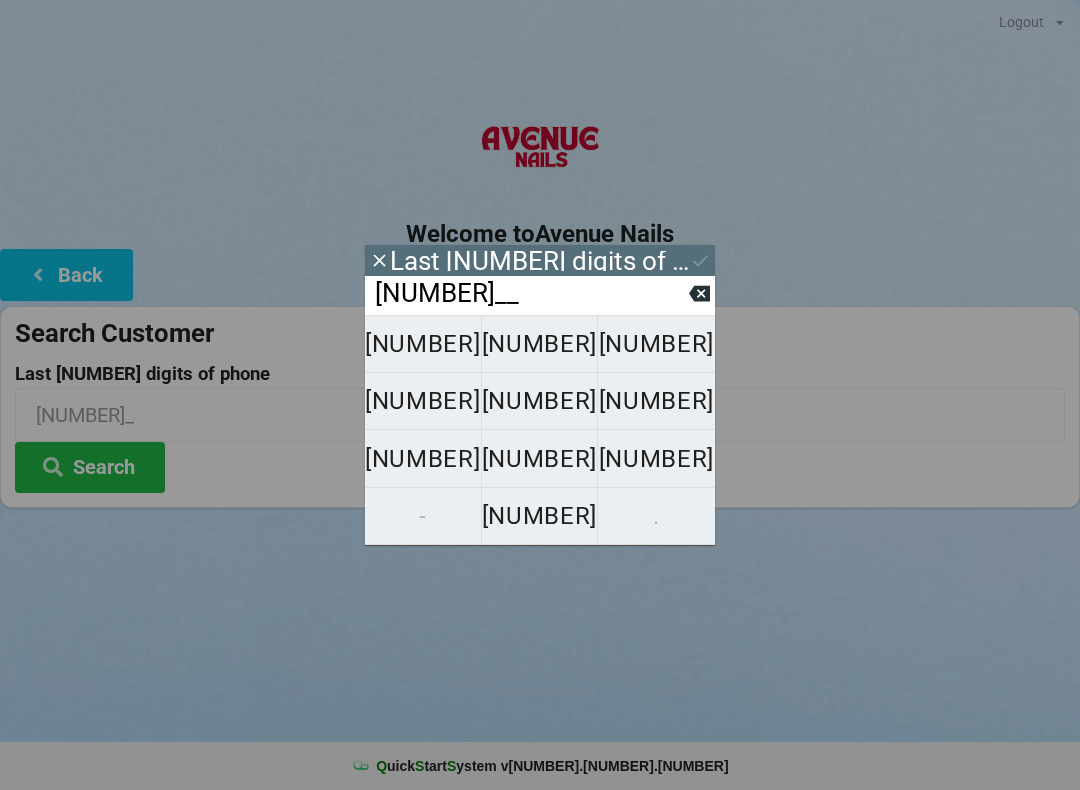 click on "[NUMBER]" at bounding box center [423, 344] 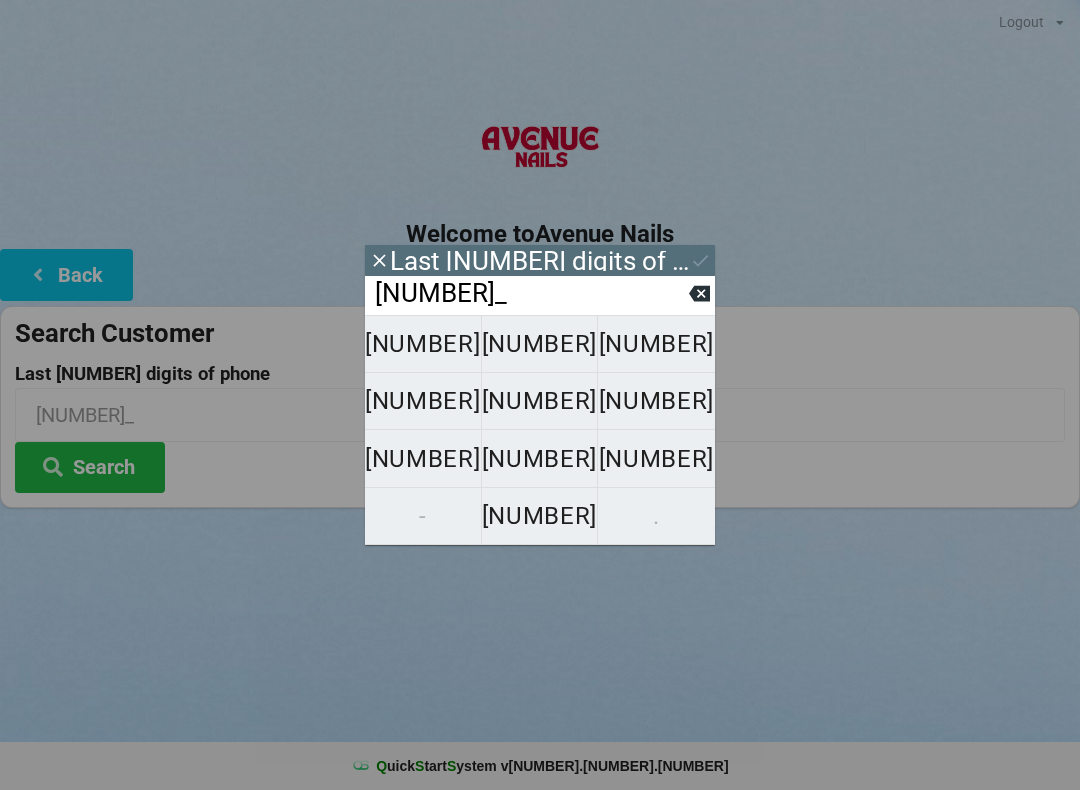 click on "[NUMBER]" at bounding box center (423, 344) 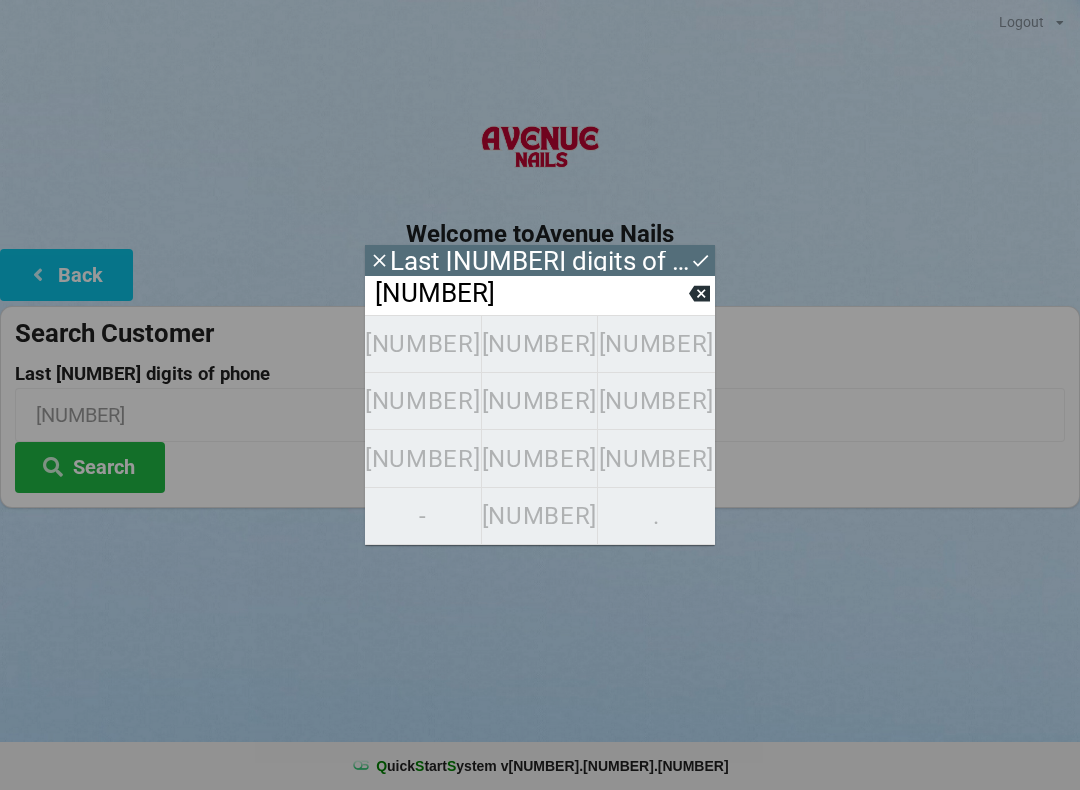 click on "Search" at bounding box center (90, 467) 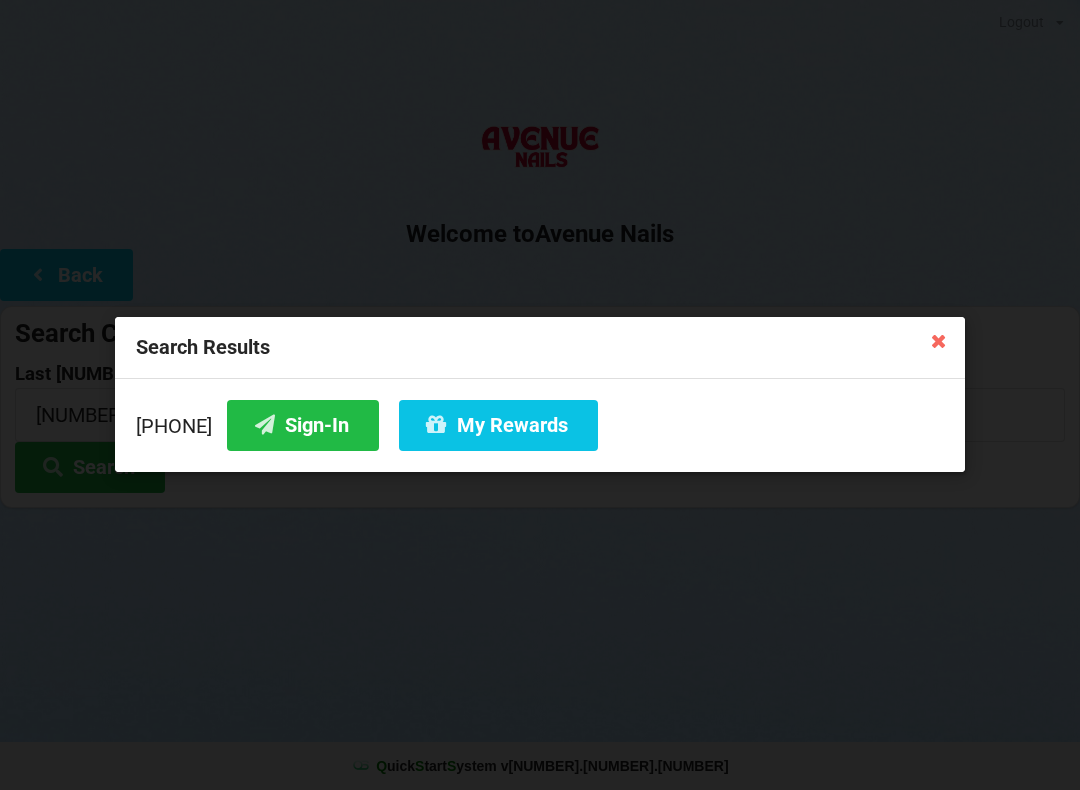click on "Sign-In" at bounding box center [303, 425] 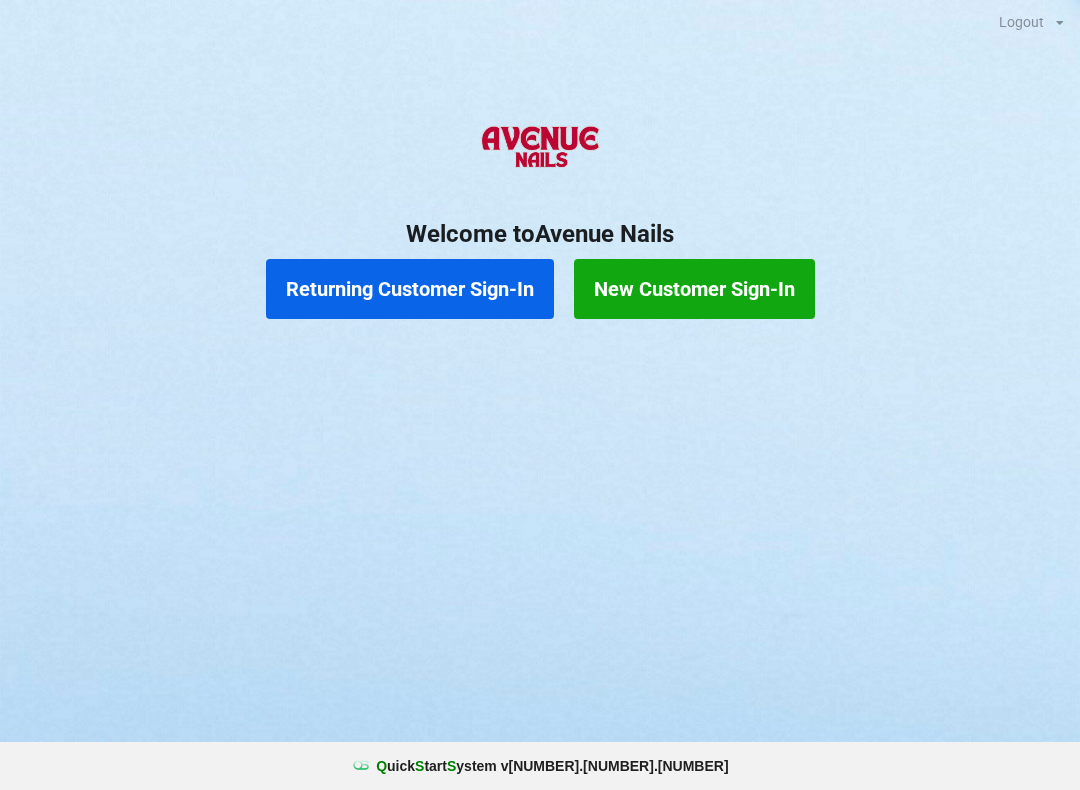 click on "Returning Customer Sign-In" at bounding box center (410, 289) 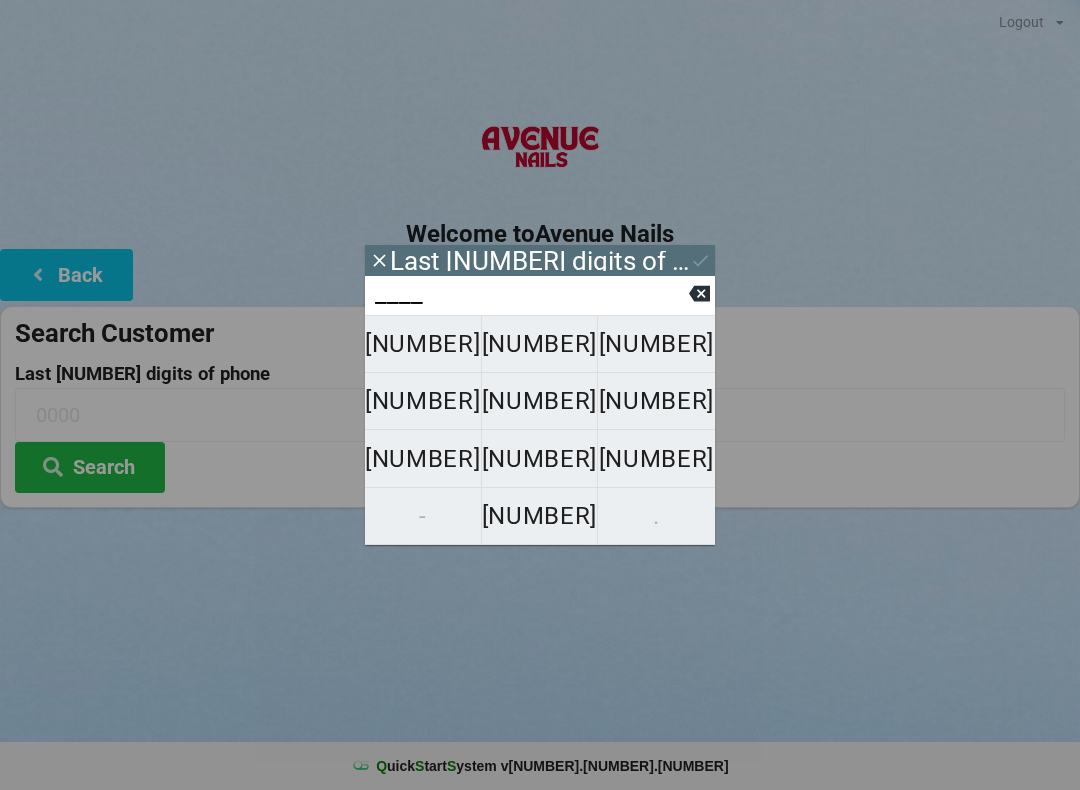 click on "[NUMBER]" at bounding box center [423, 344] 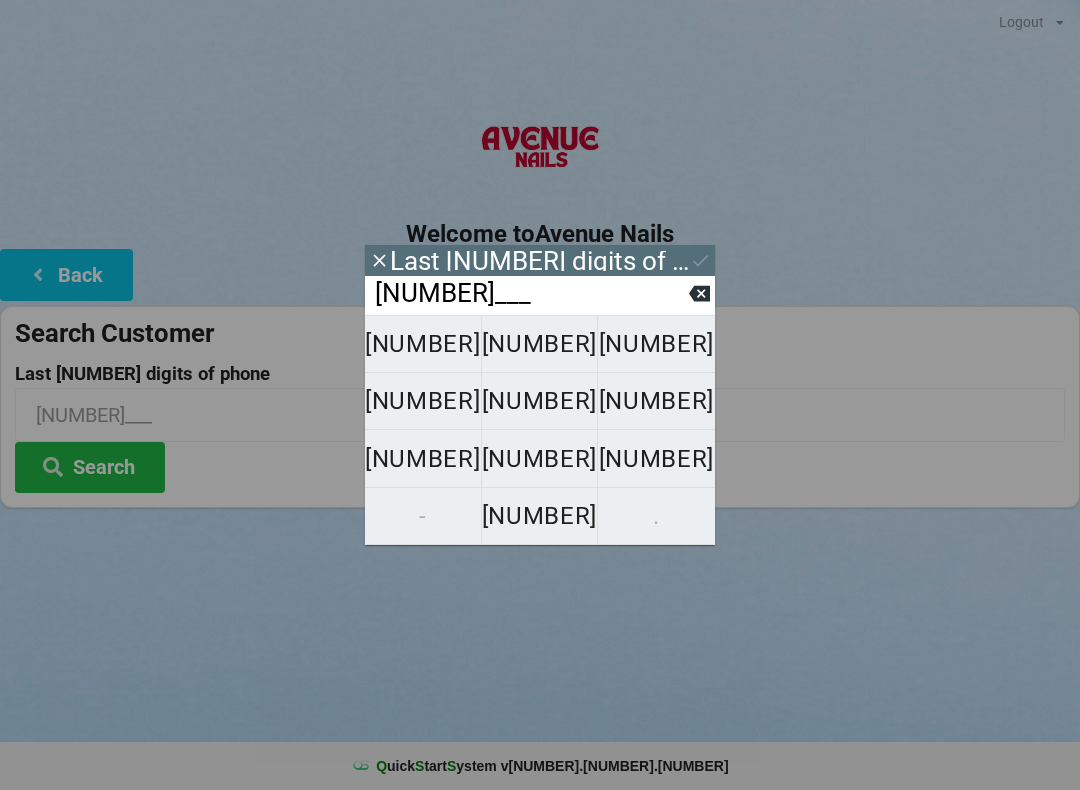 click on "[NUMBER]" at bounding box center [423, 344] 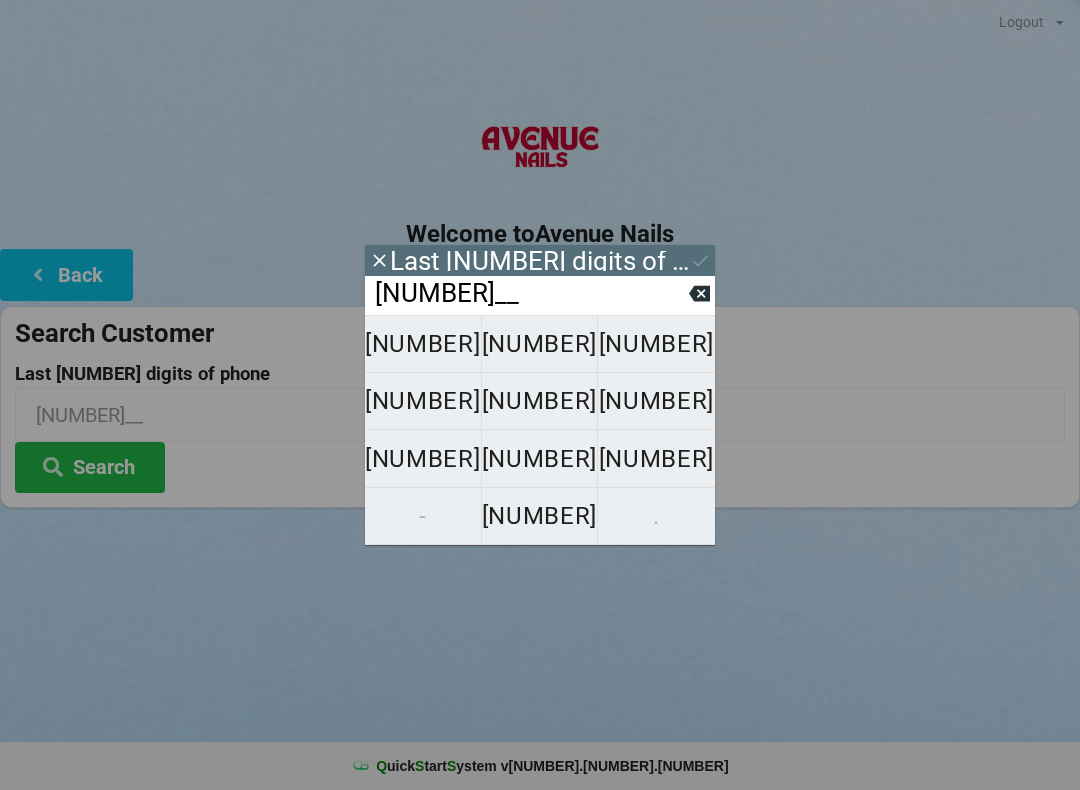 click on "[NUMBER]" at bounding box center [423, 344] 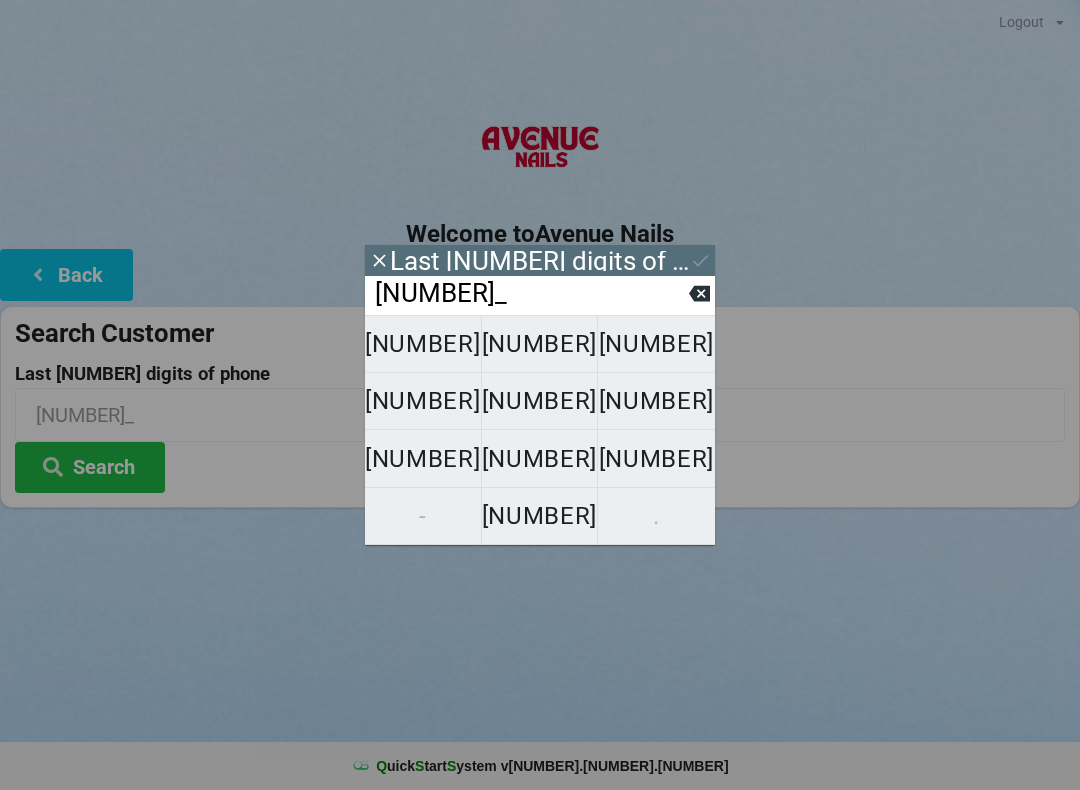 click on "[NUMBER]" at bounding box center [423, 344] 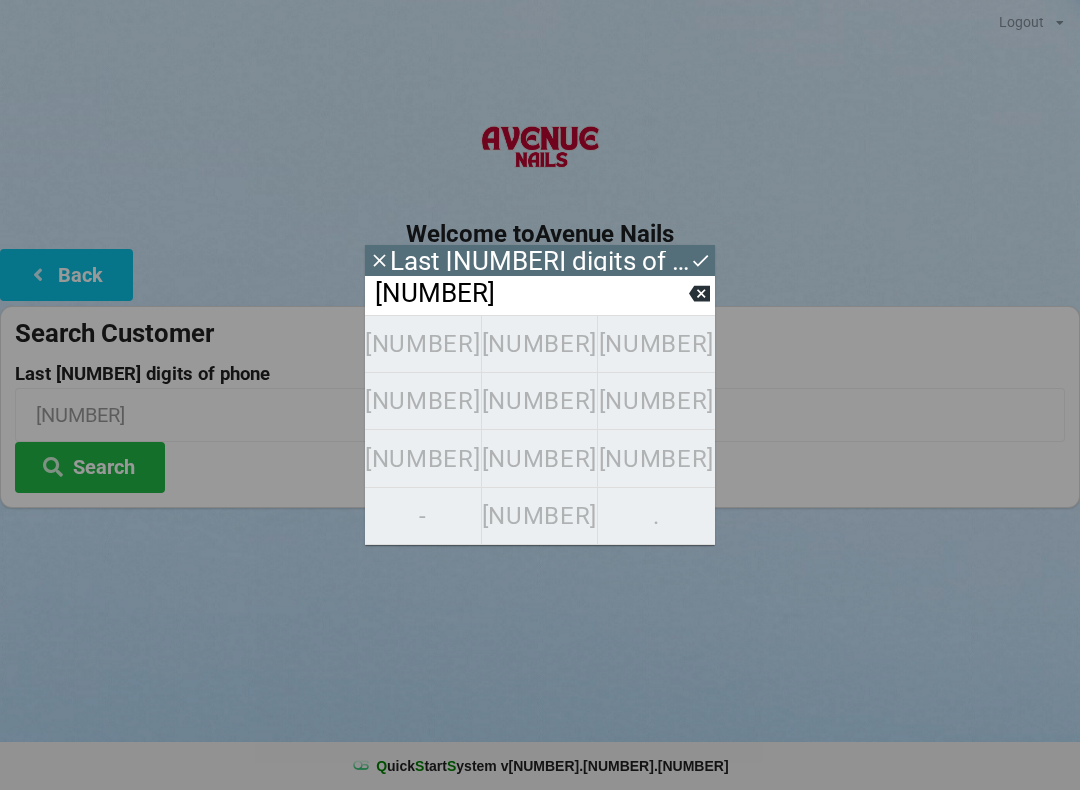 click at bounding box center (379, 260) 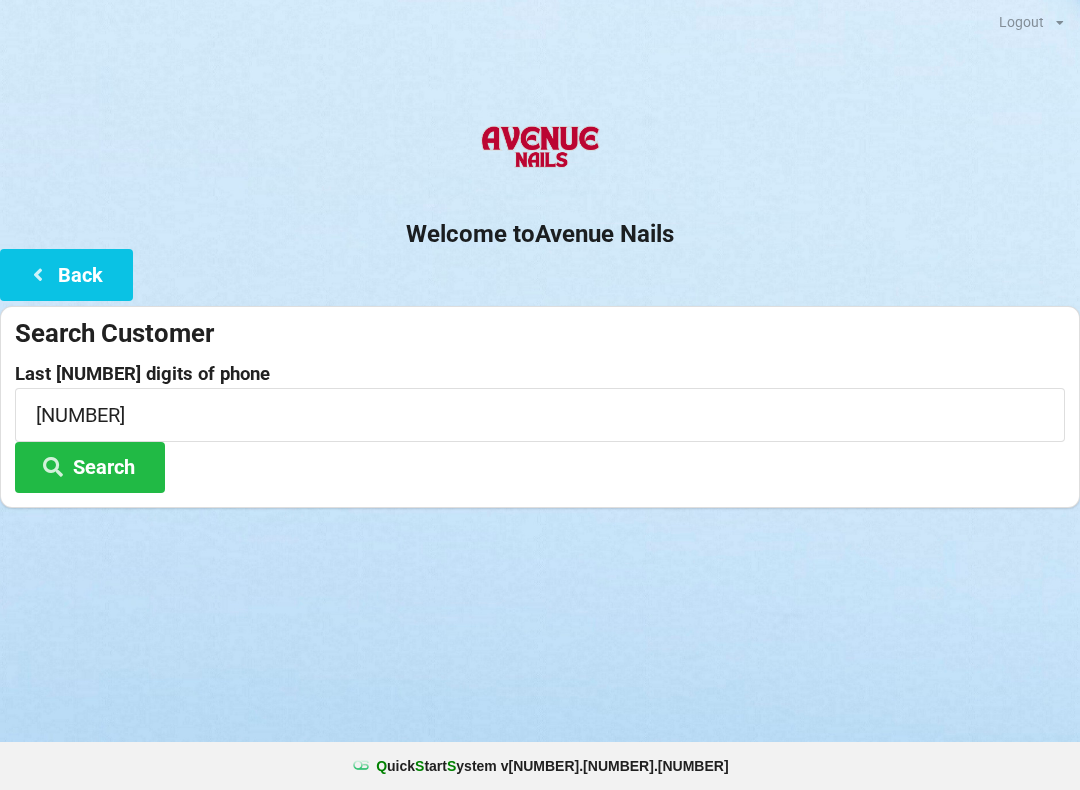 click on "Search" at bounding box center (90, 467) 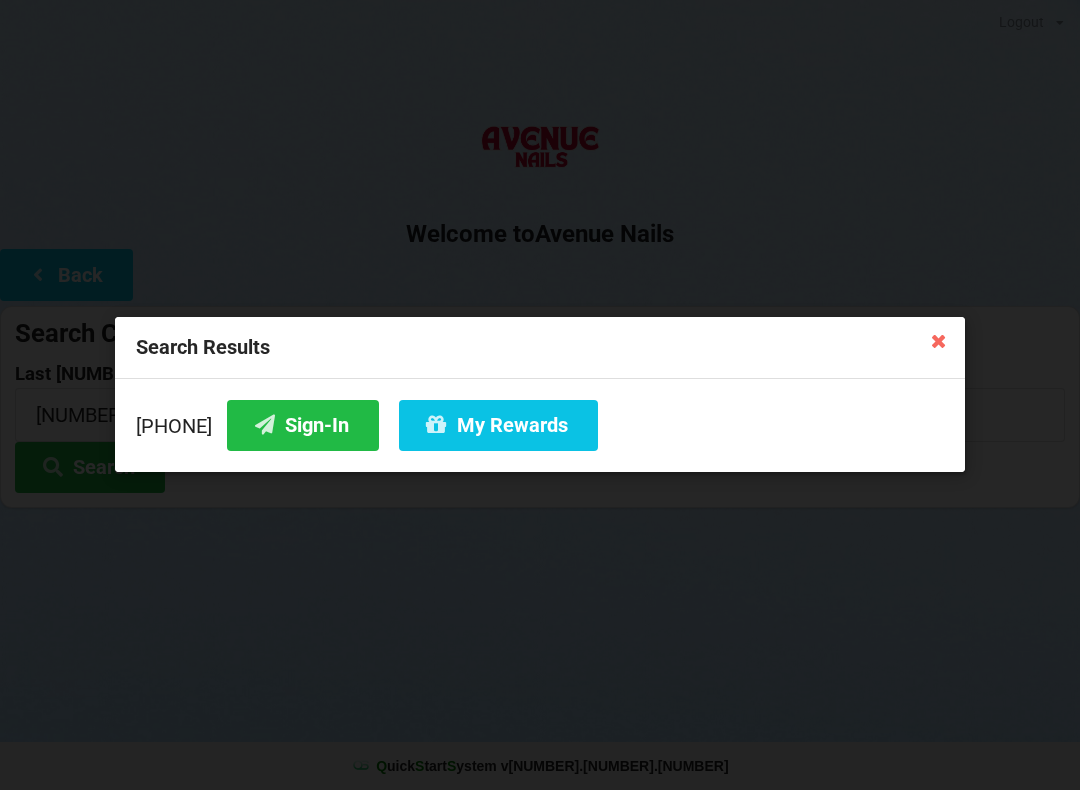 click on "Sign-In" at bounding box center [303, 425] 